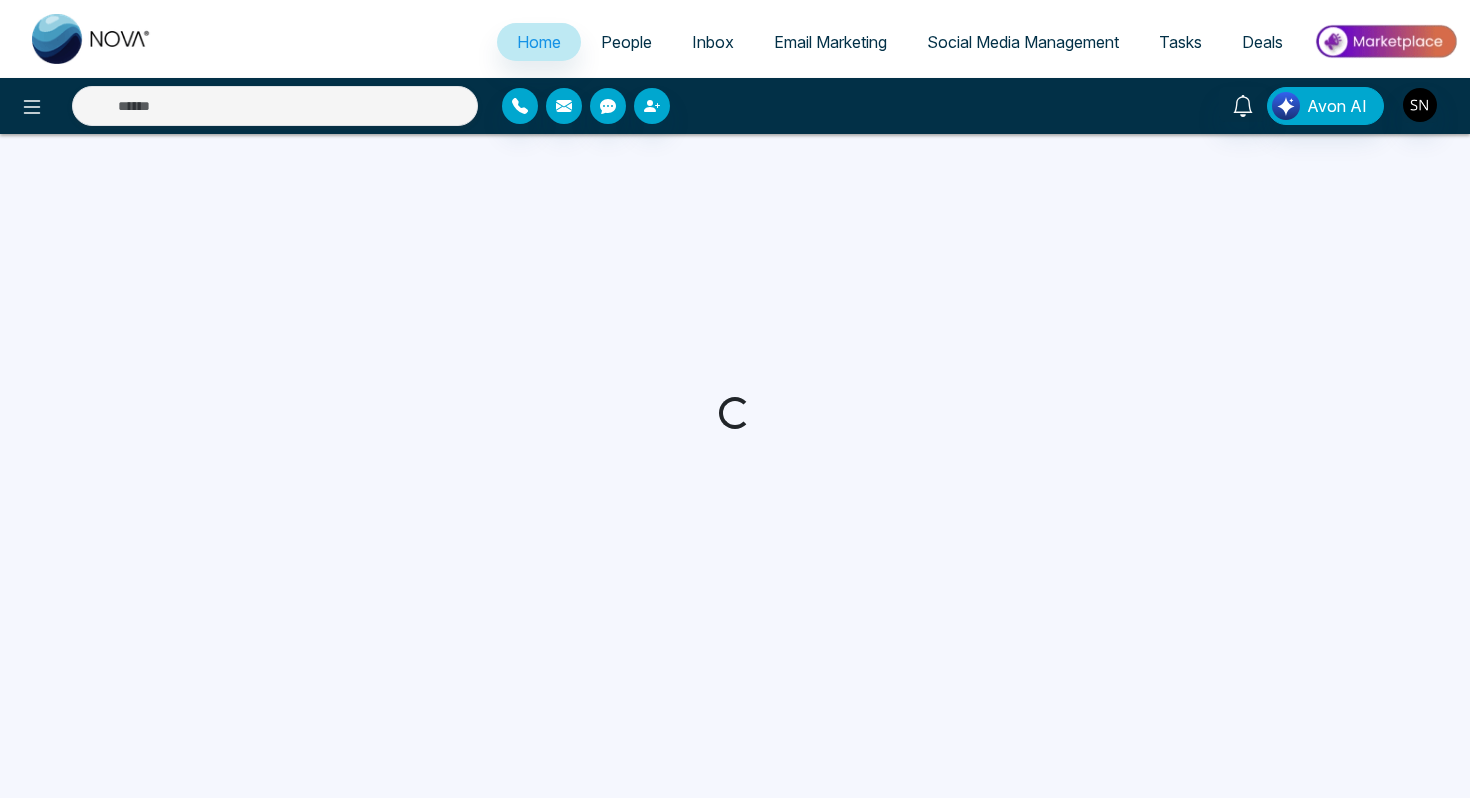 scroll, scrollTop: 0, scrollLeft: 0, axis: both 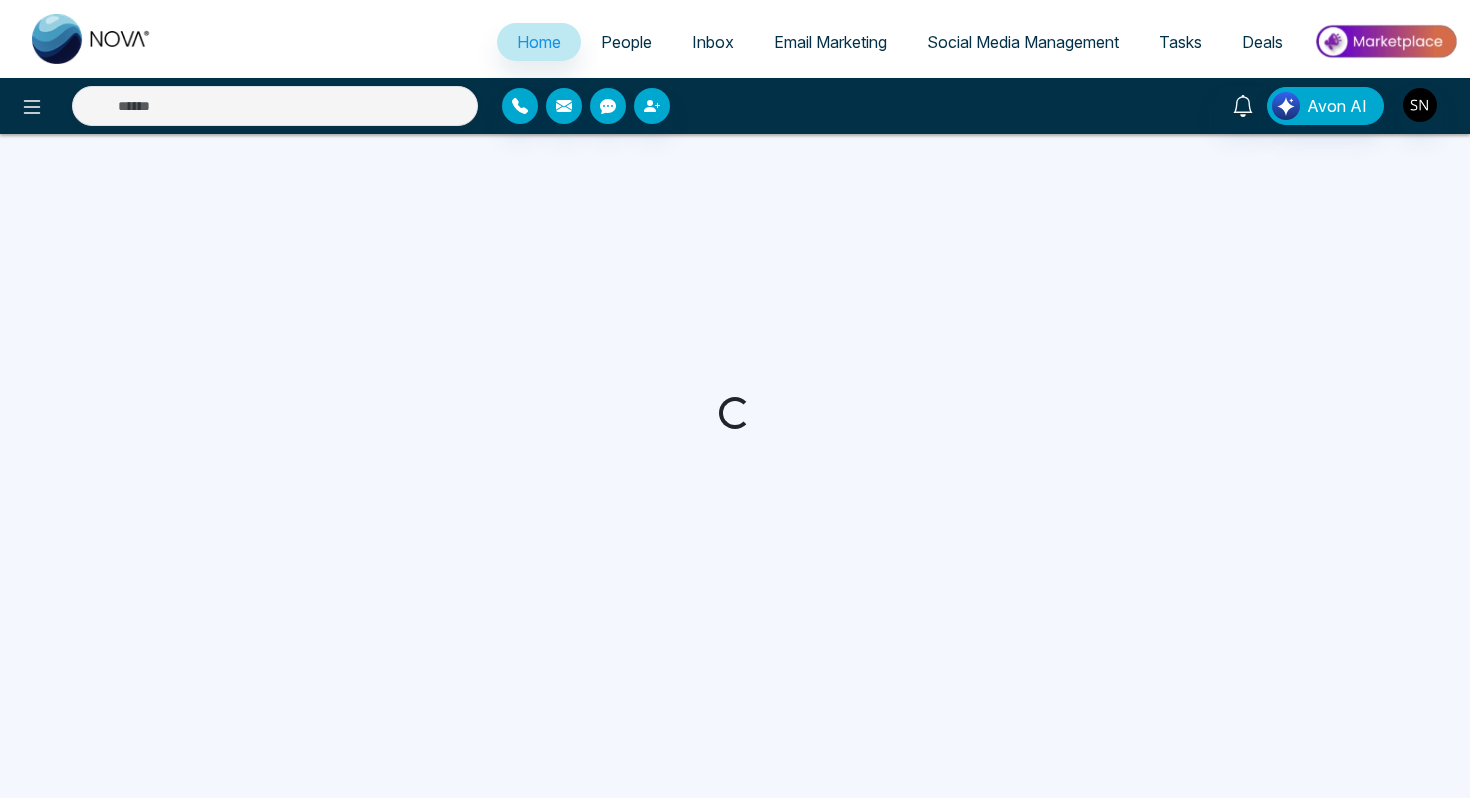 select on "*" 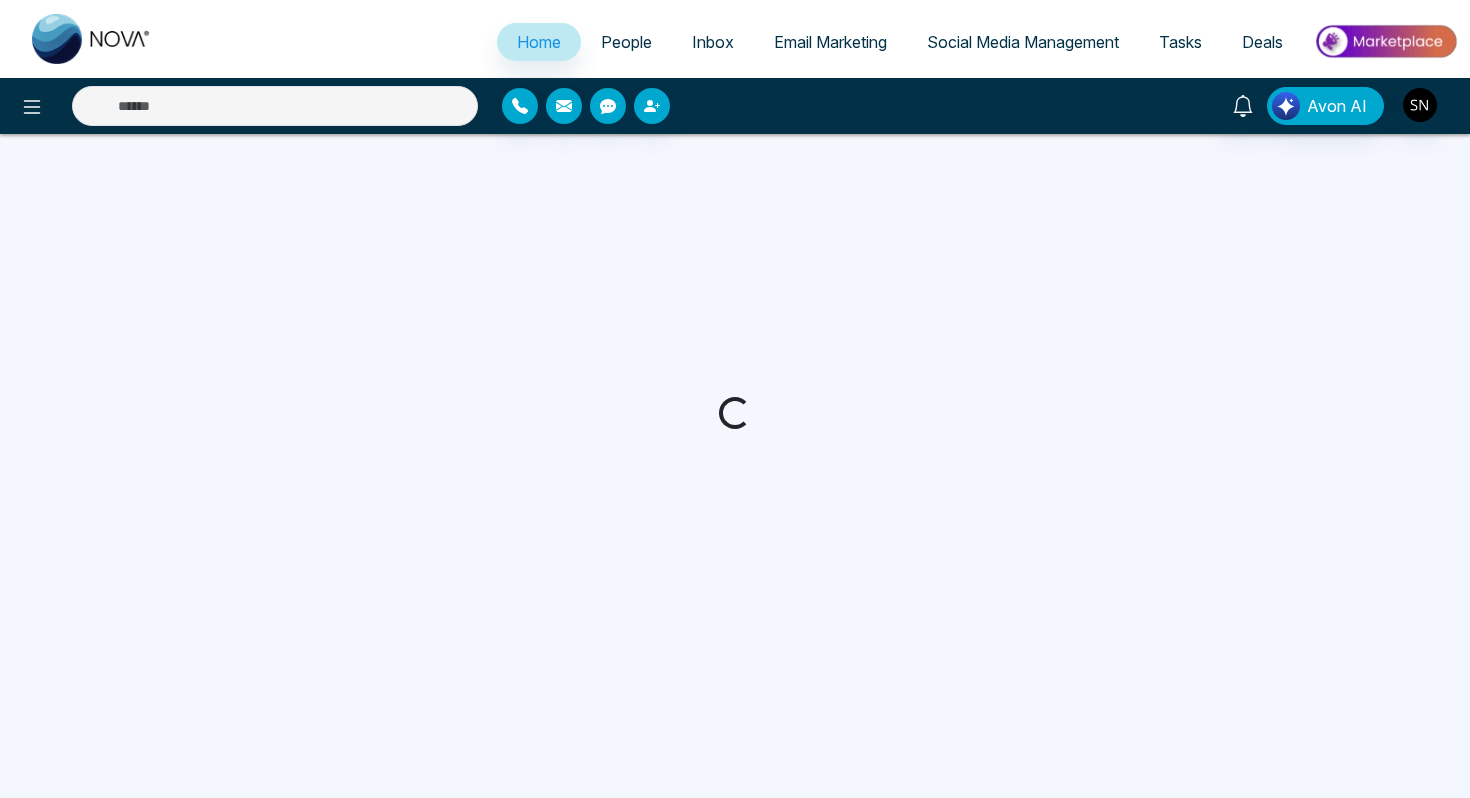 select on "*" 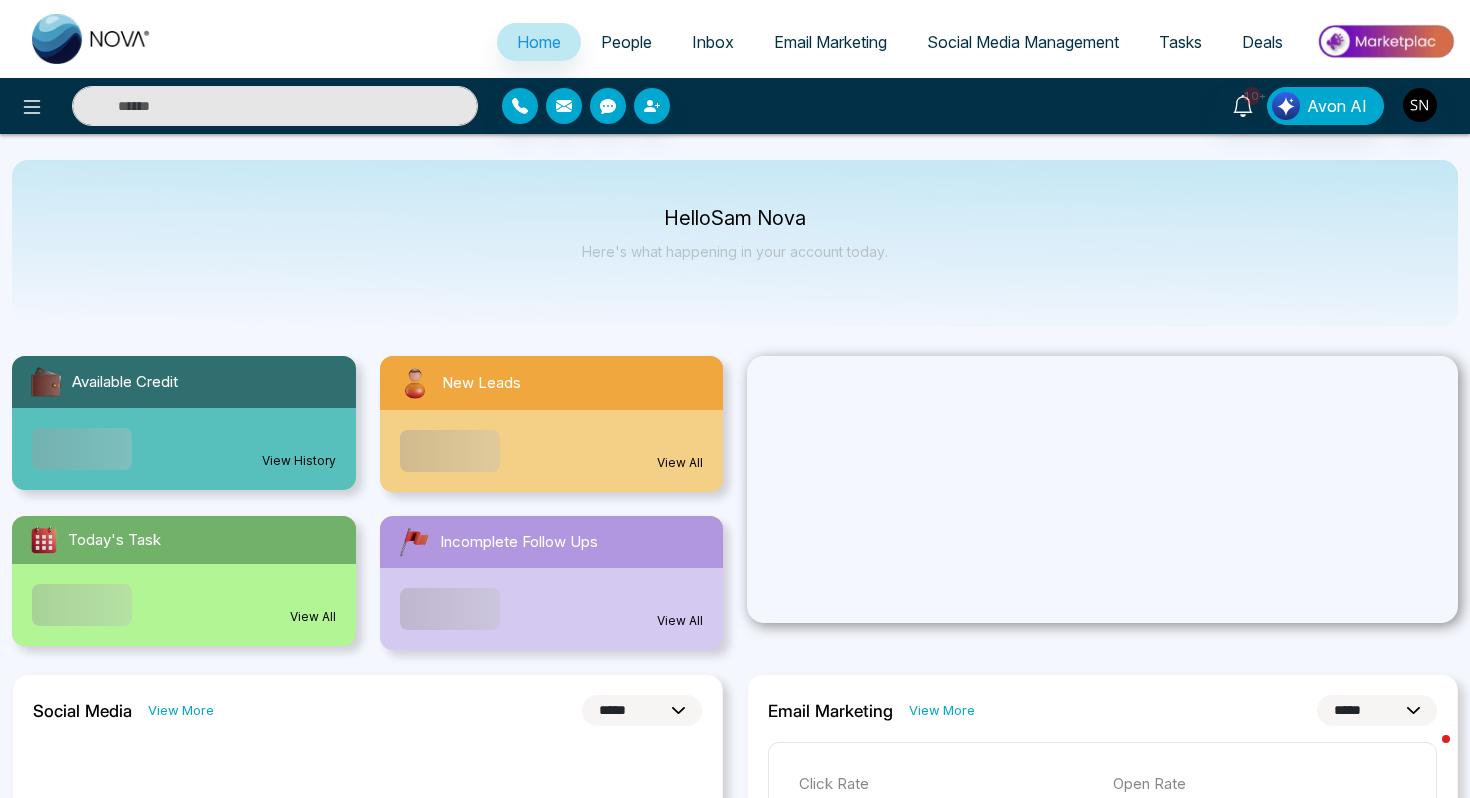 click on "People" at bounding box center (626, 42) 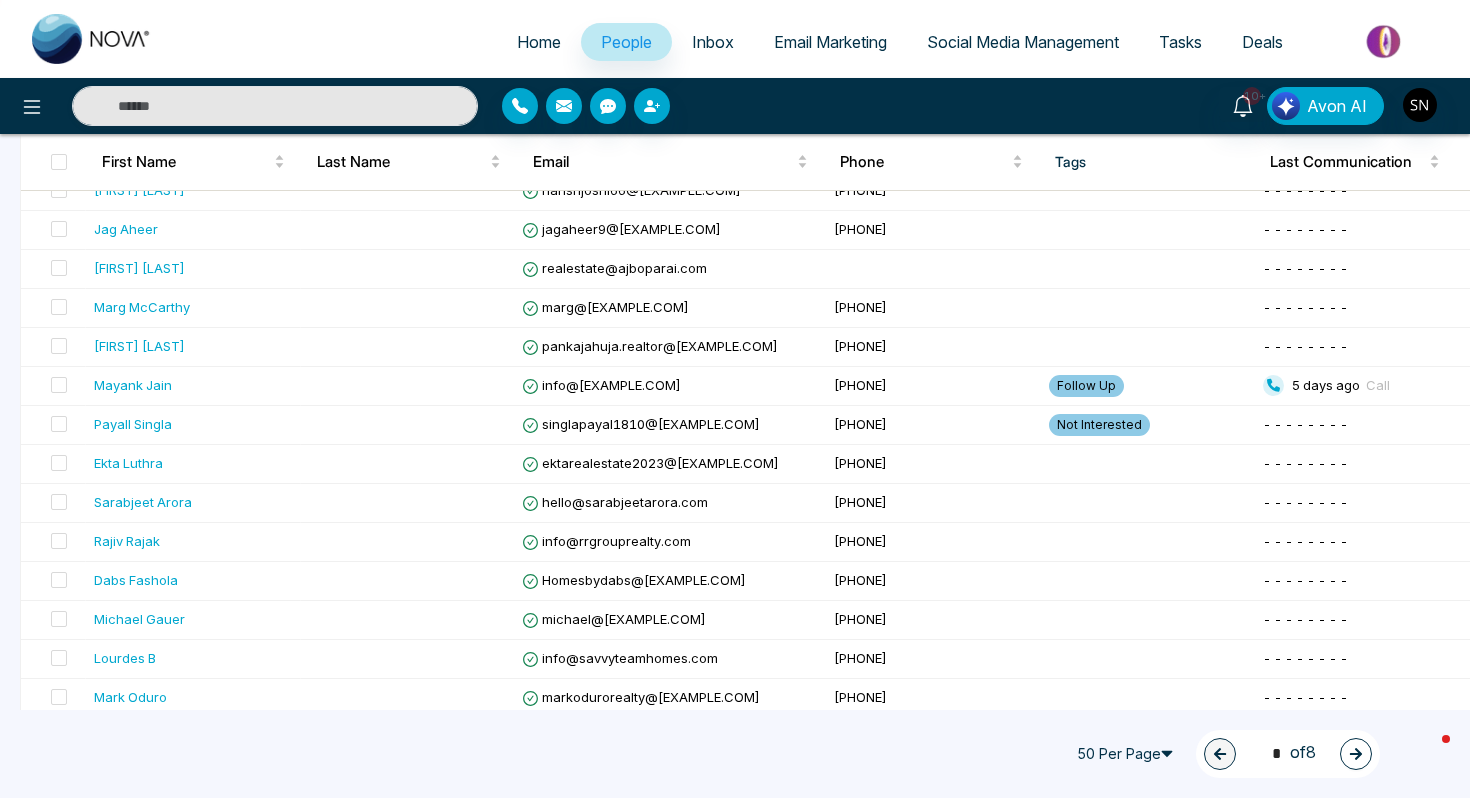 scroll, scrollTop: 0, scrollLeft: 0, axis: both 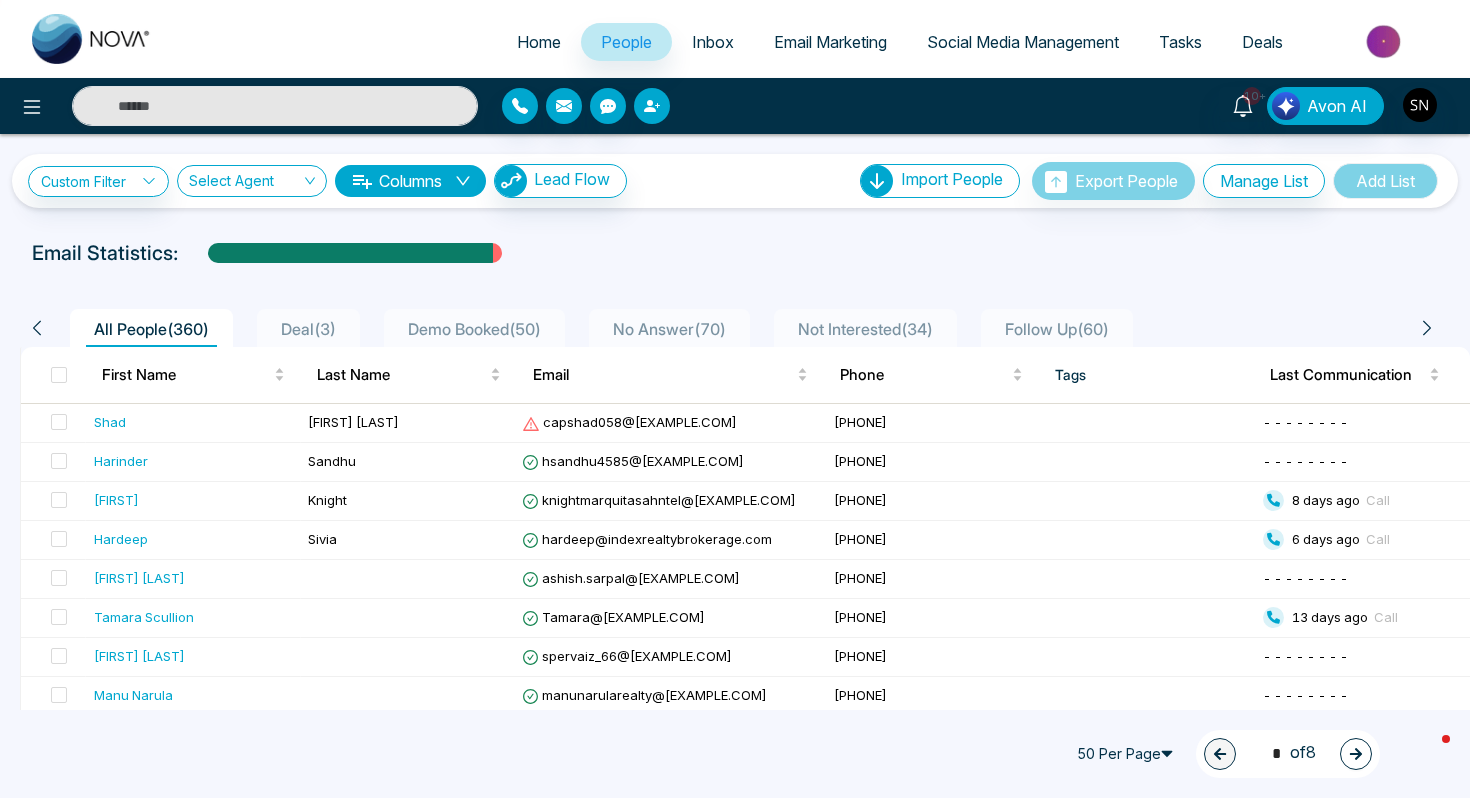 click 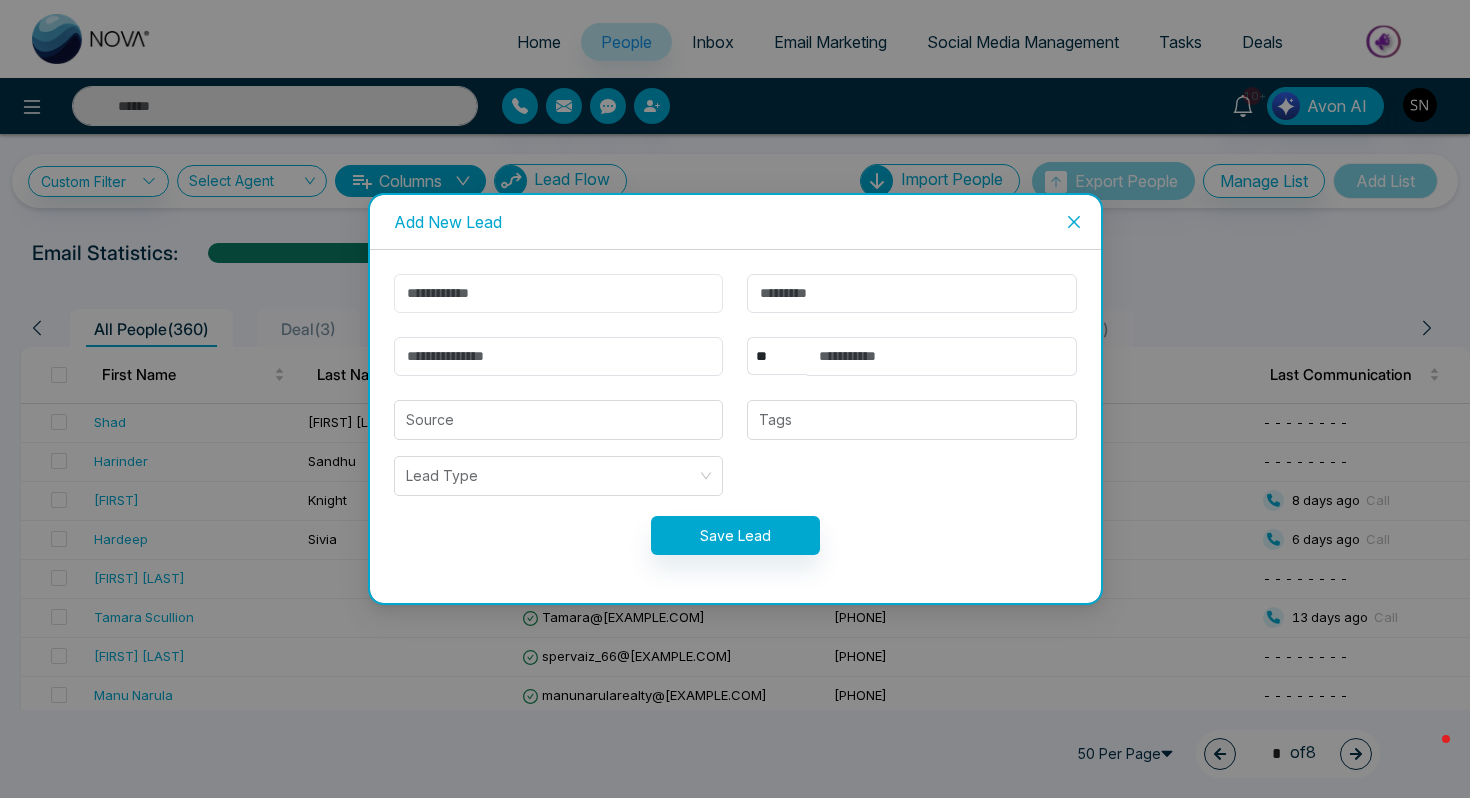 click at bounding box center [559, 293] 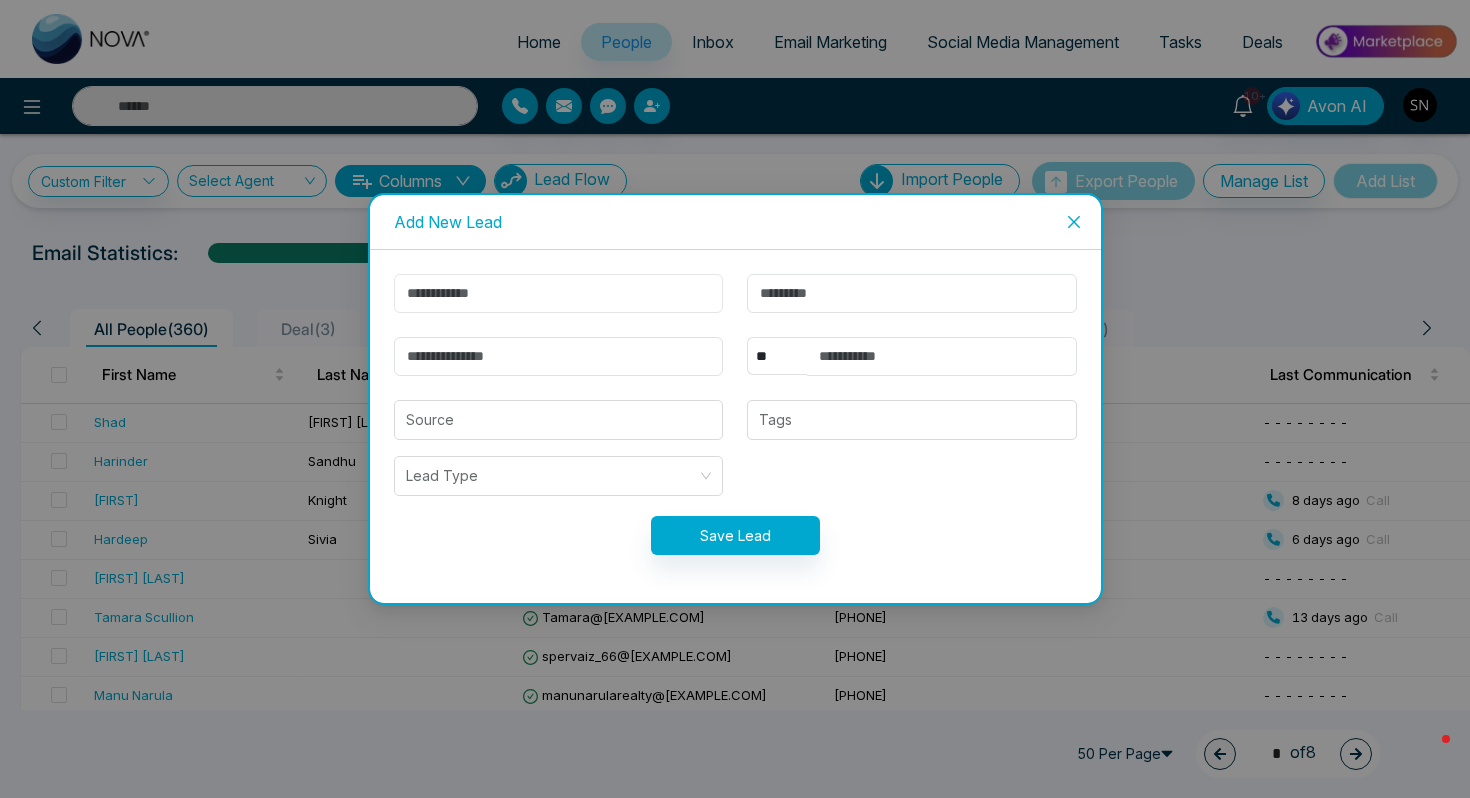 paste on "**********" 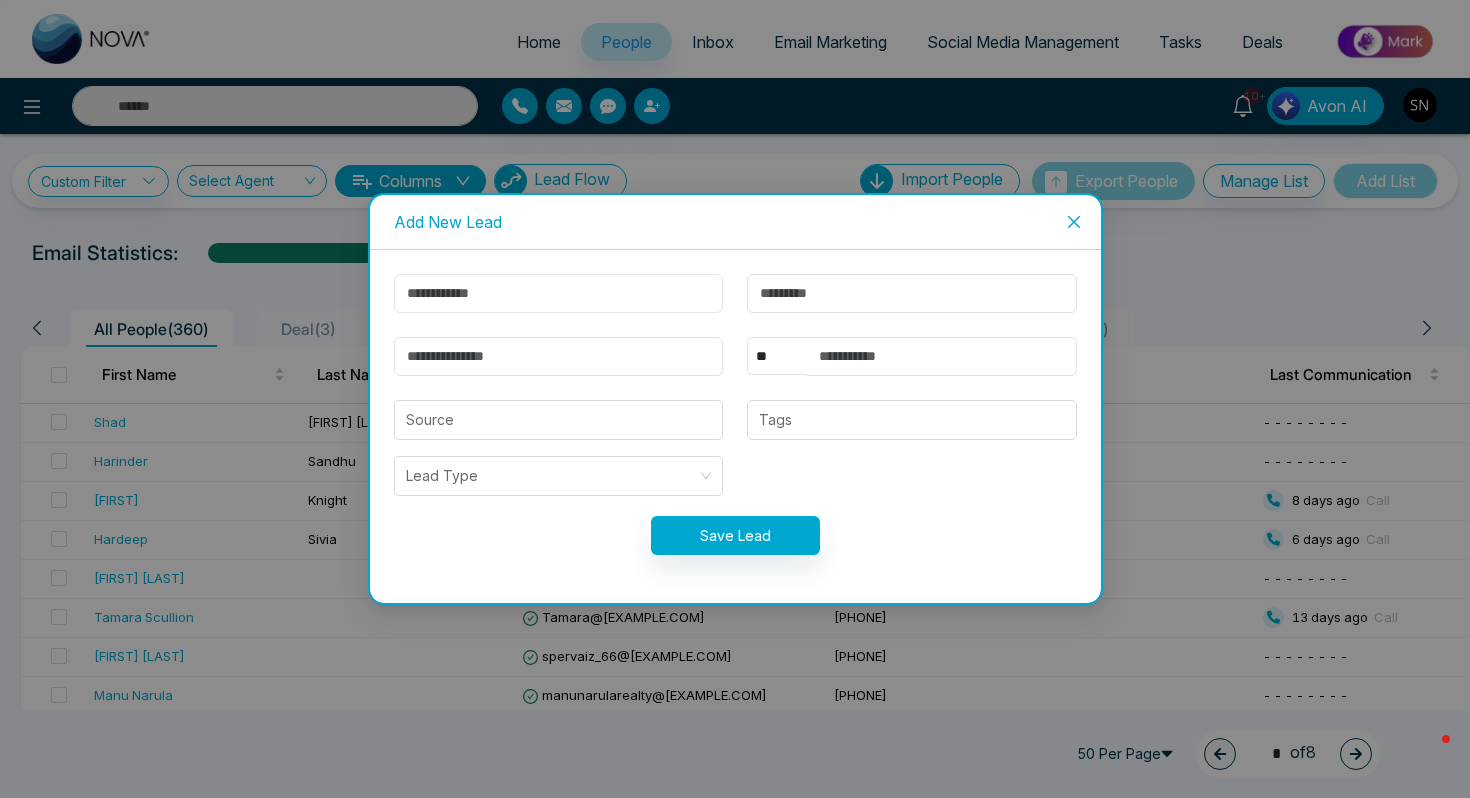 type on "**********" 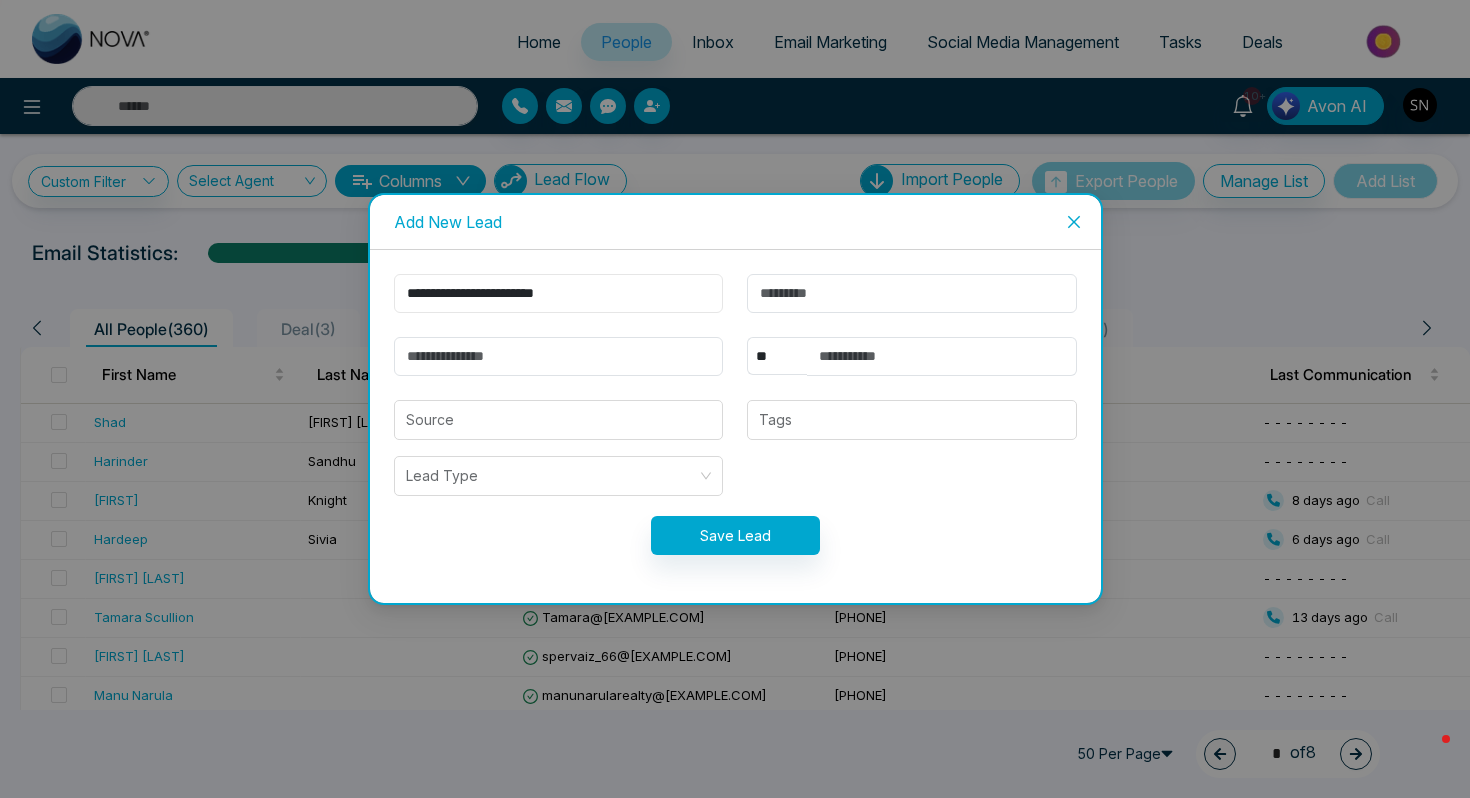type 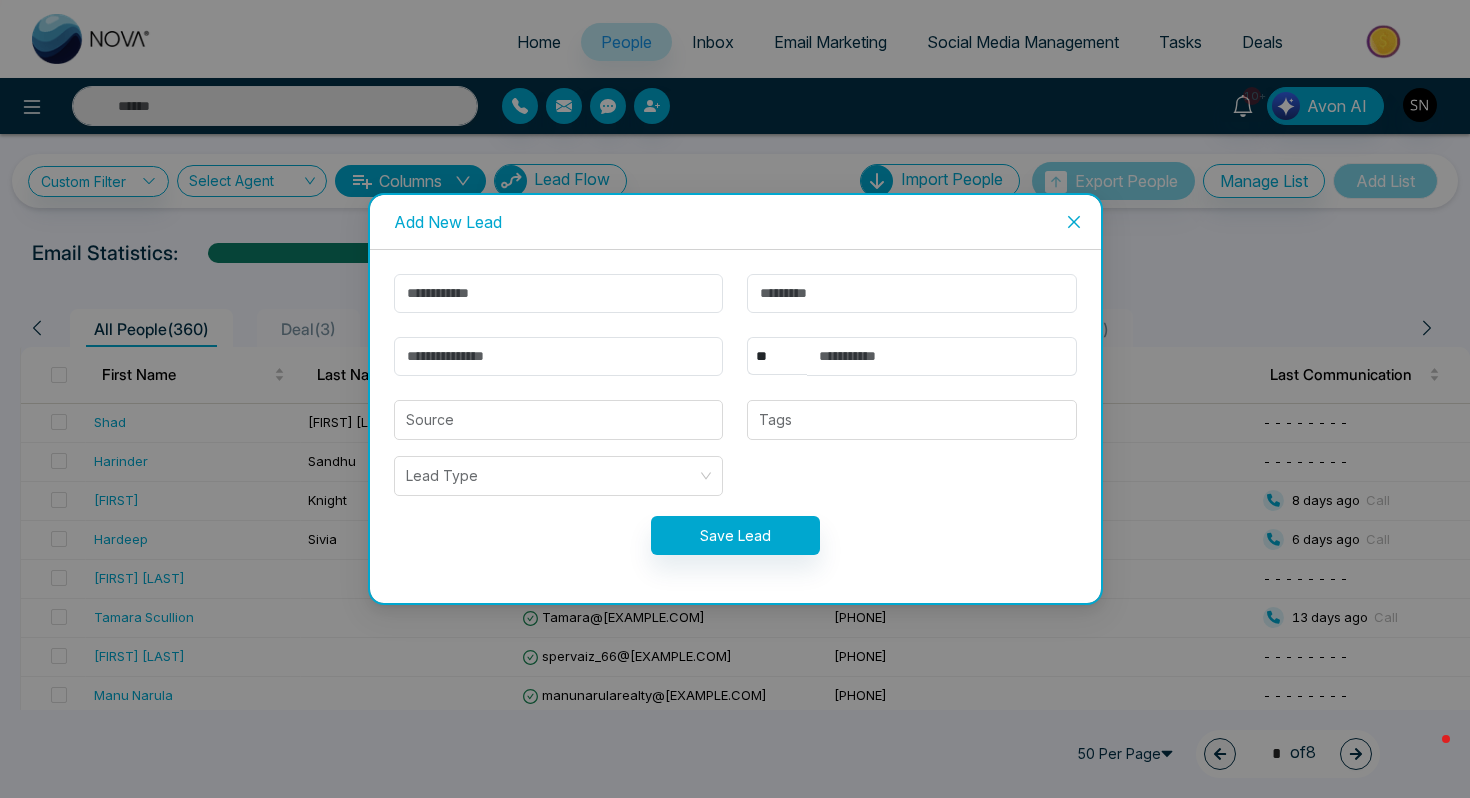 click 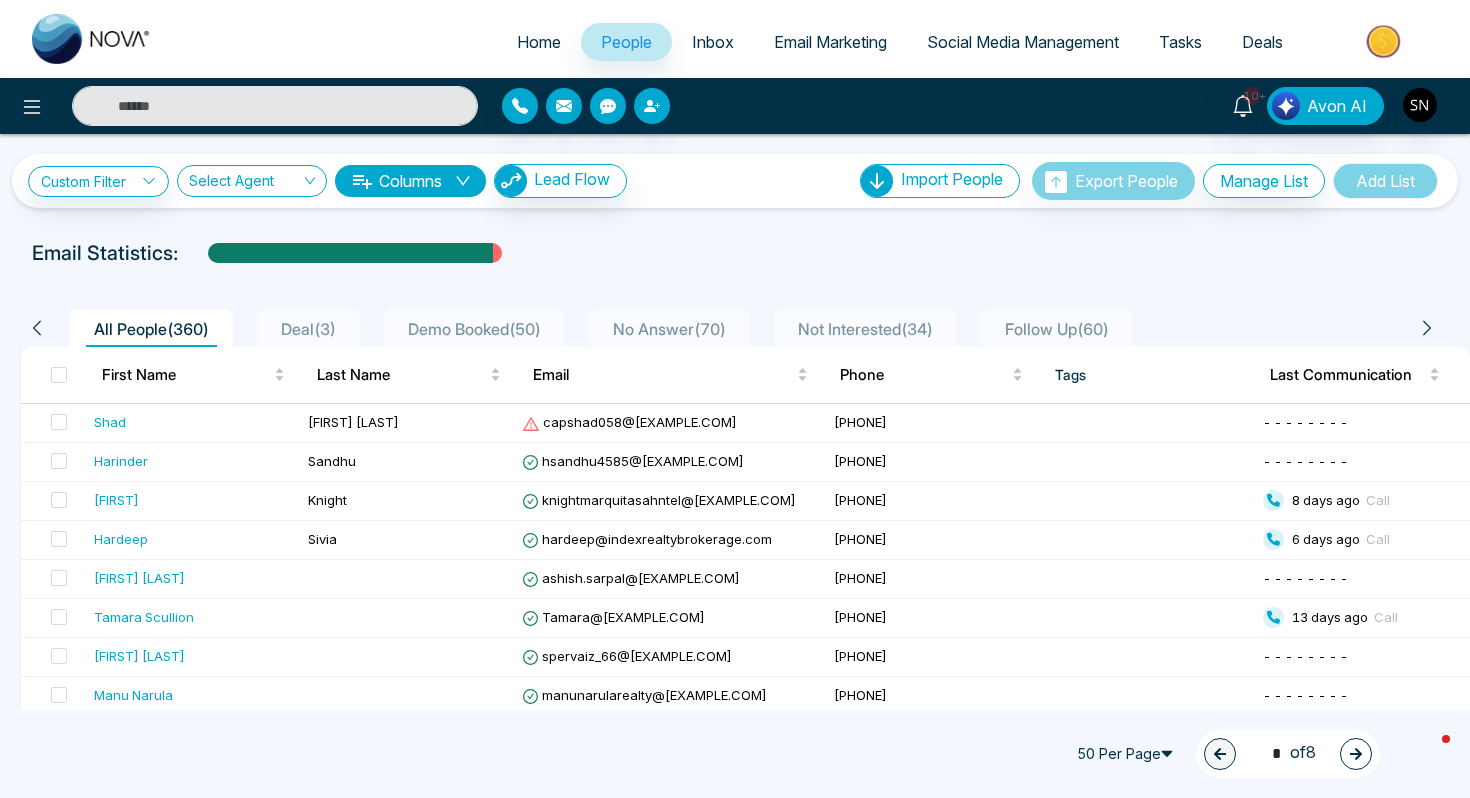 click at bounding box center (275, 106) 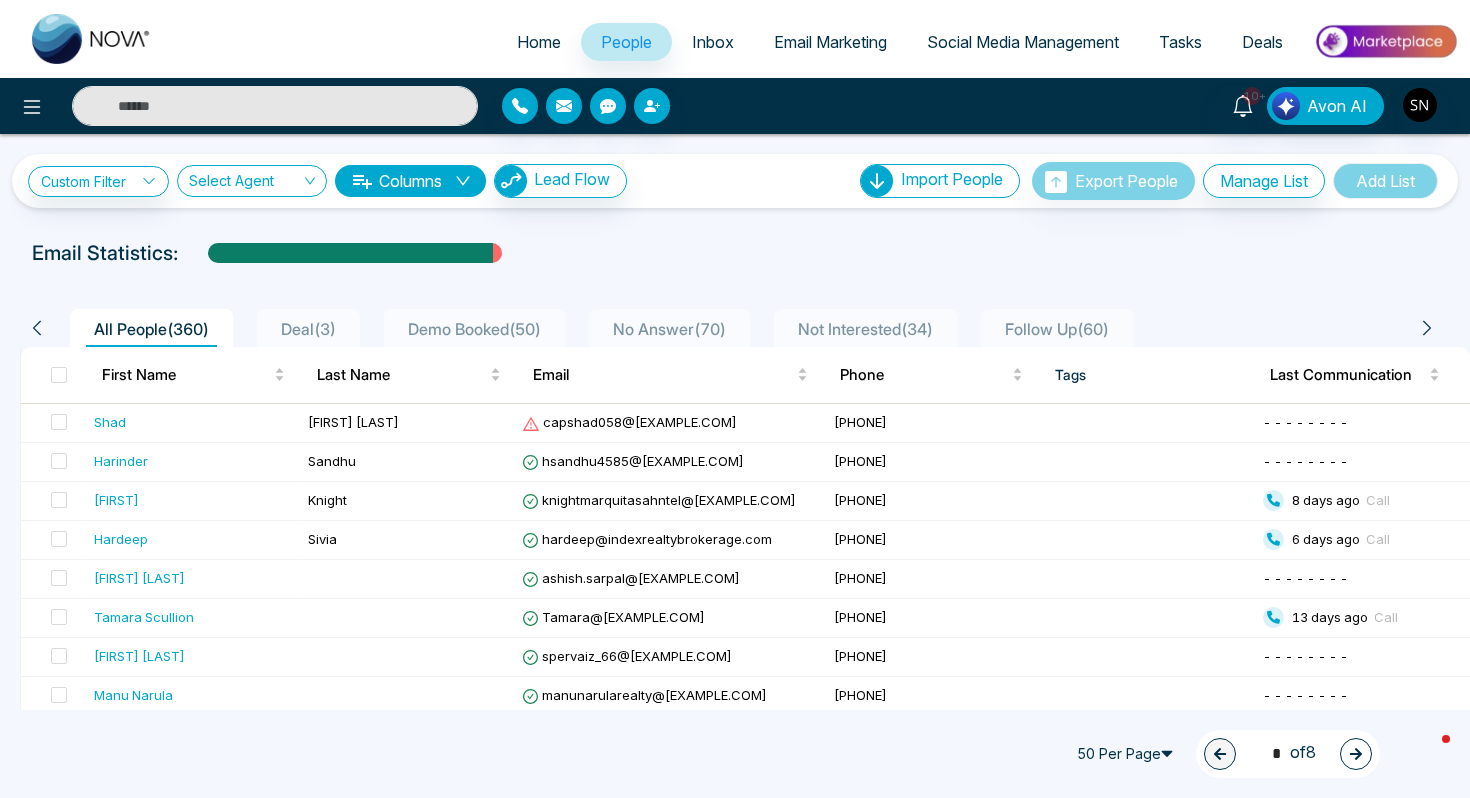 paste on "**********" 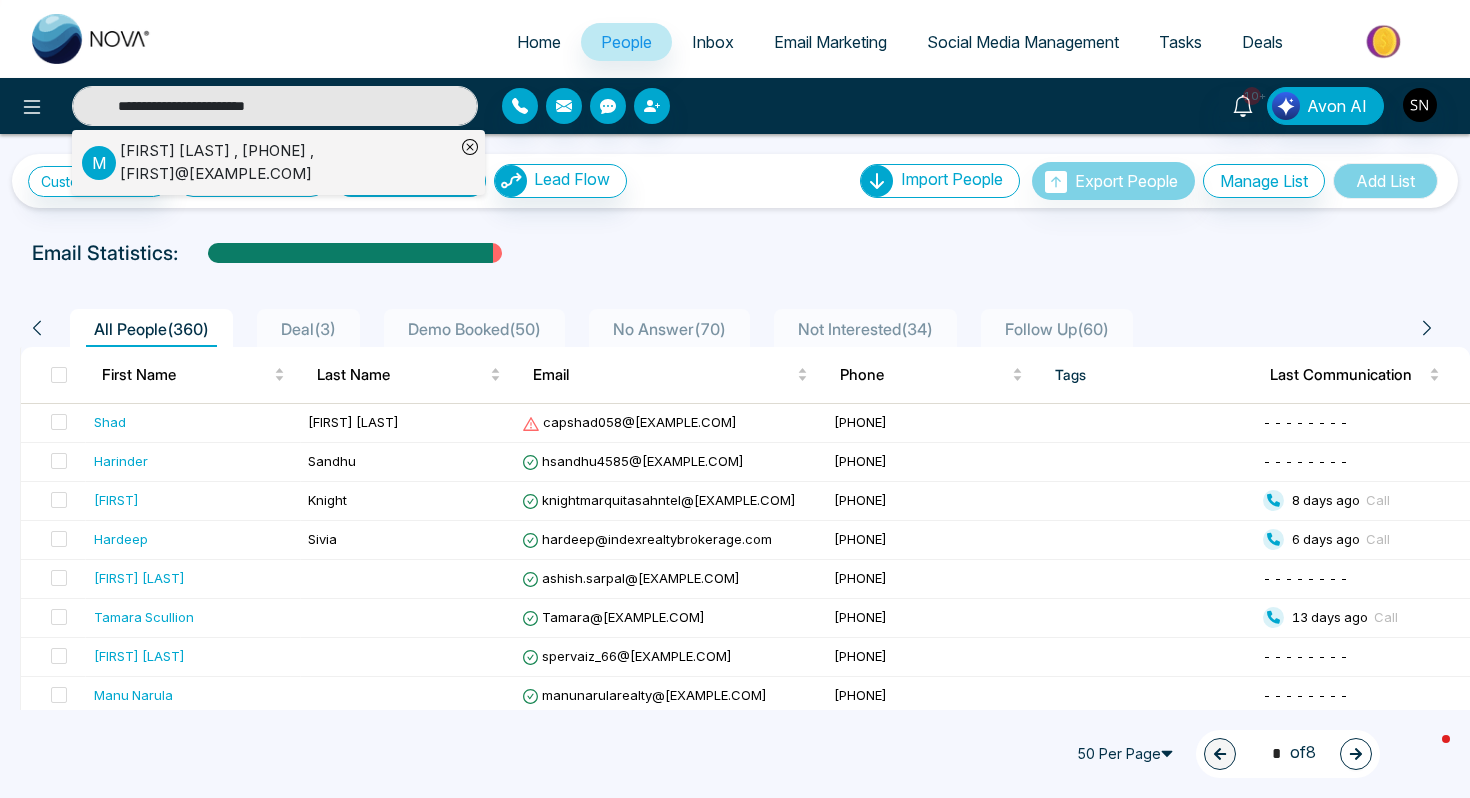 type on "**********" 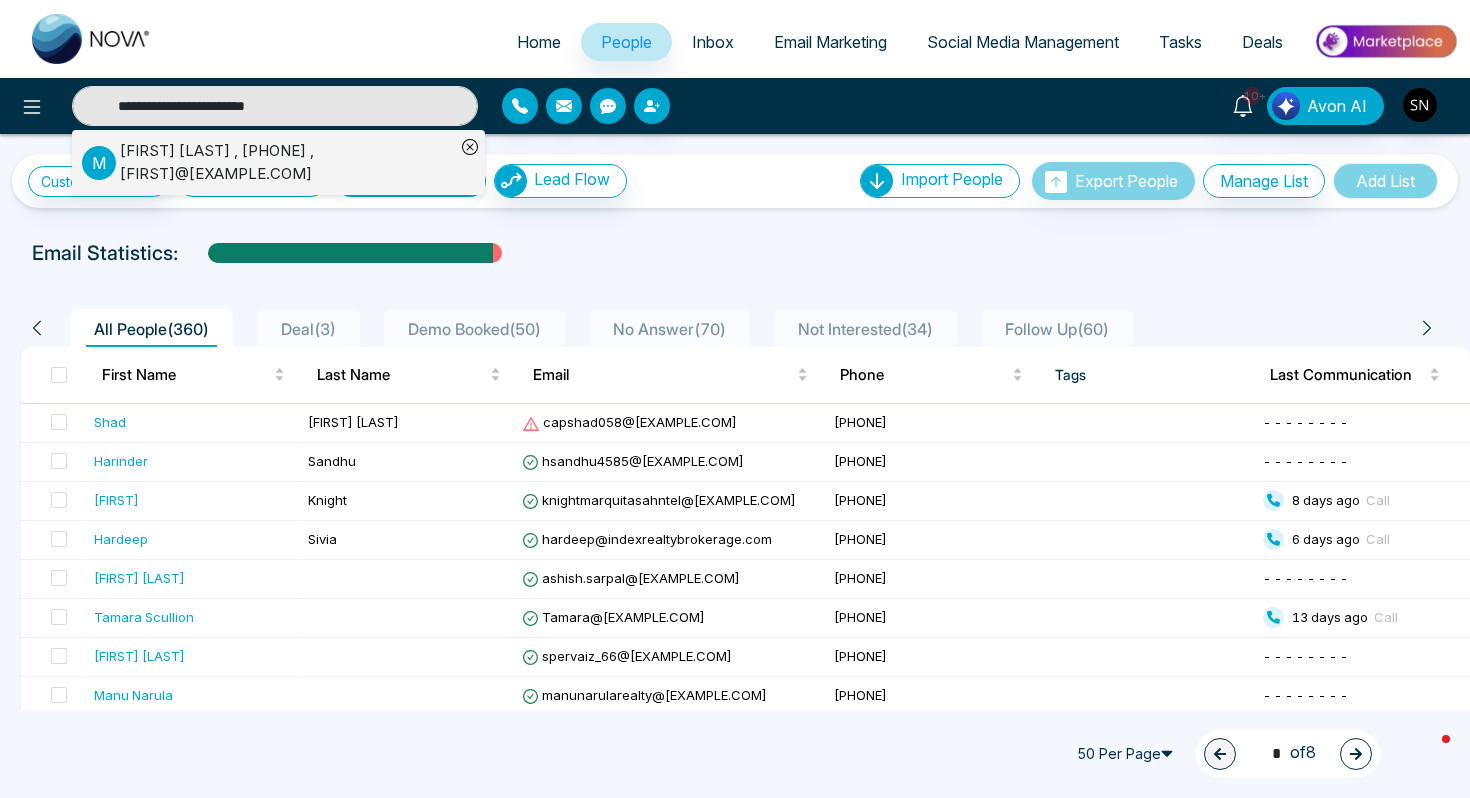 click on "[FIRST] [LAST]     , [PHONE]   , [FIRST]@[EXAMPLE.COM]" at bounding box center [287, 162] 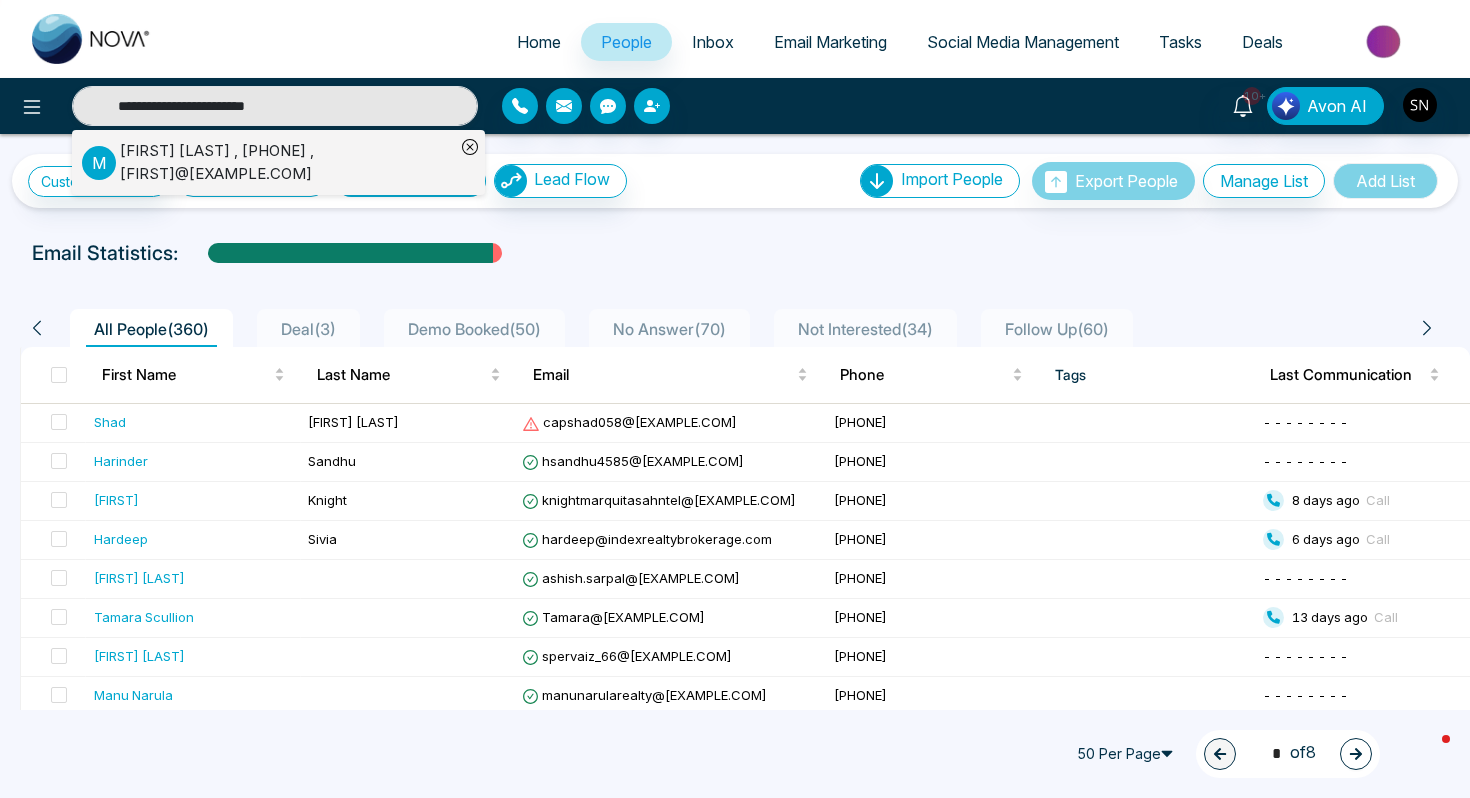 type 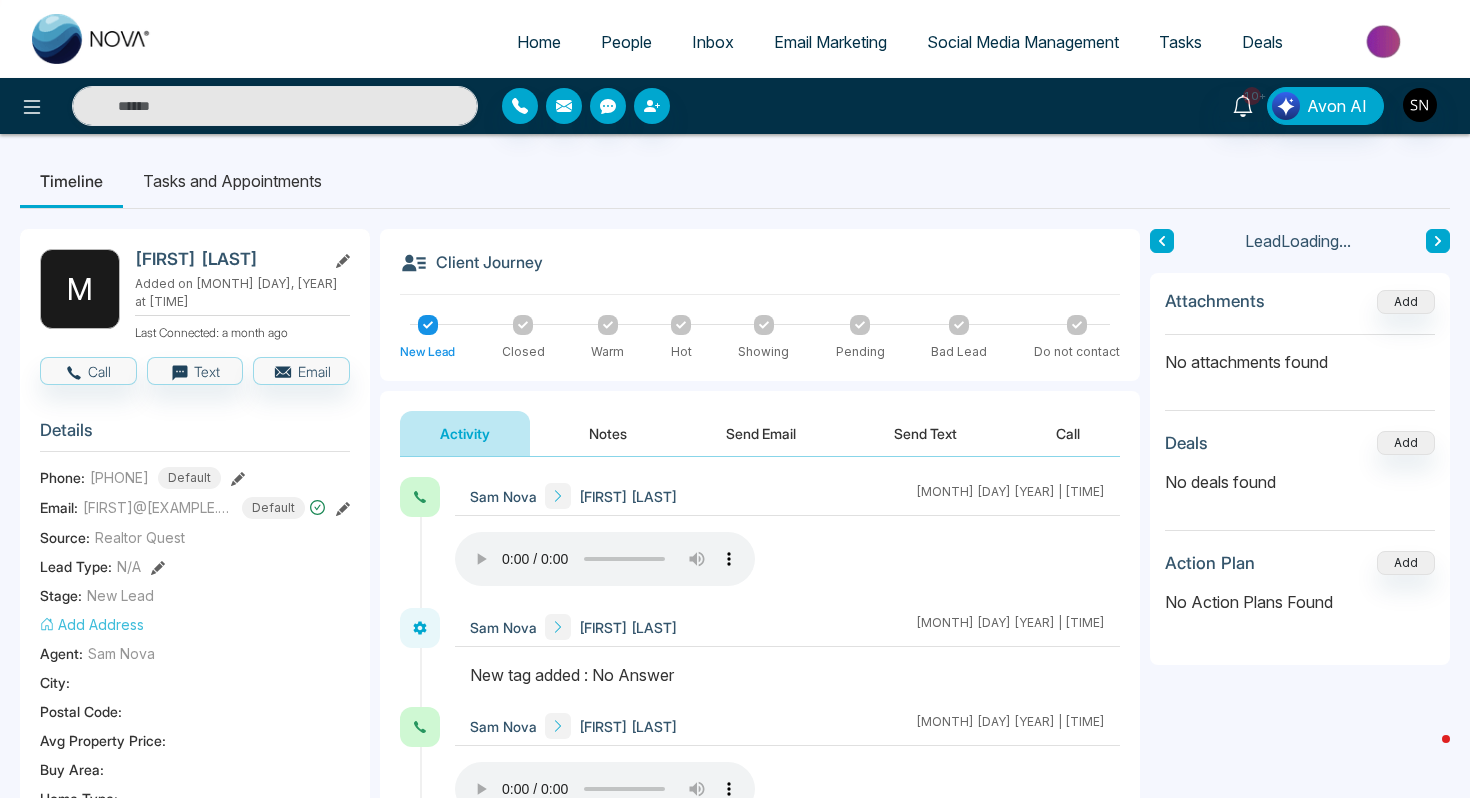 click on "[FIRST] [LAST] [MONTH] [DAY] [YEAR] | [TIME]" at bounding box center (787, 496) 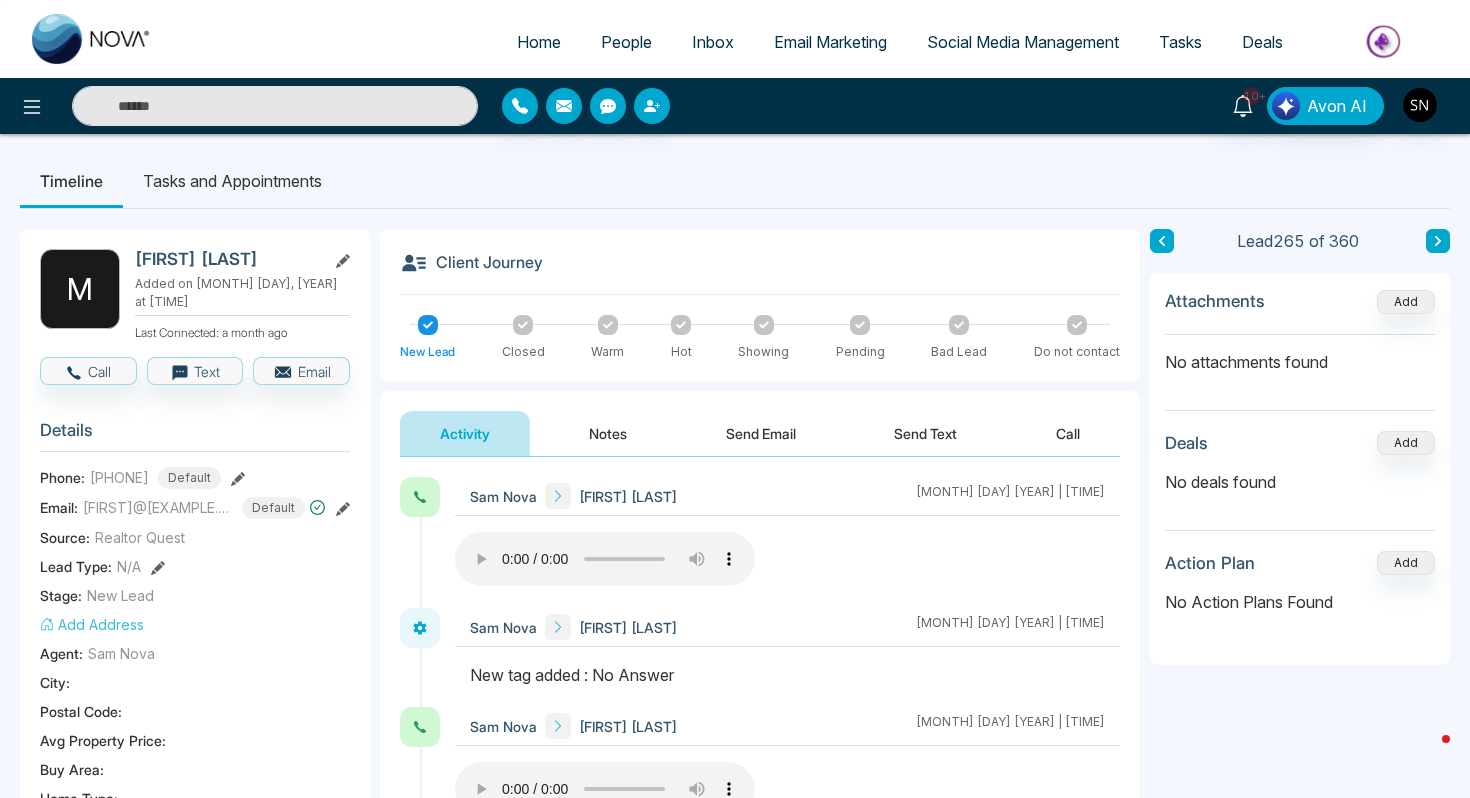 type 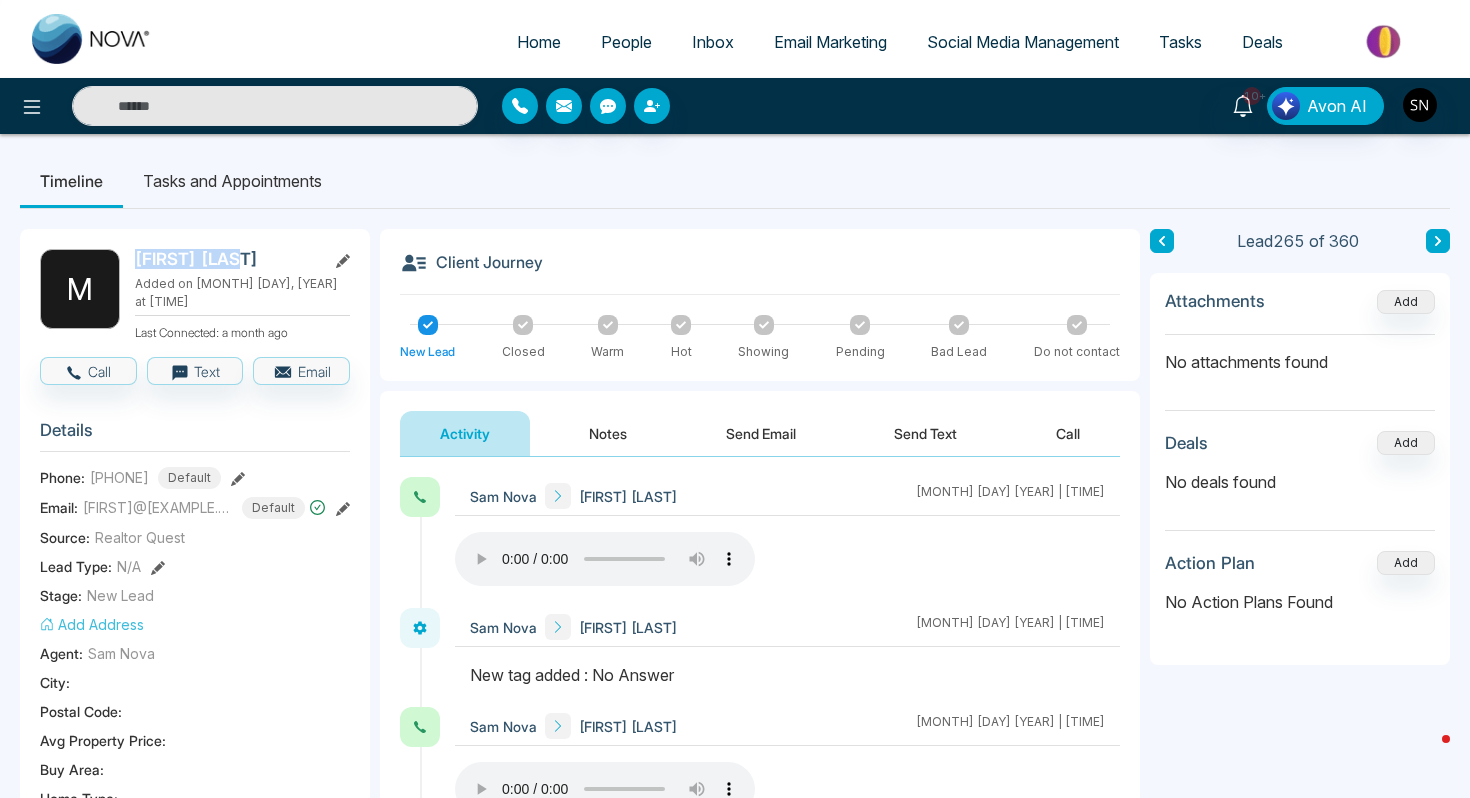drag, startPoint x: 133, startPoint y: 258, endPoint x: 241, endPoint y: 258, distance: 108 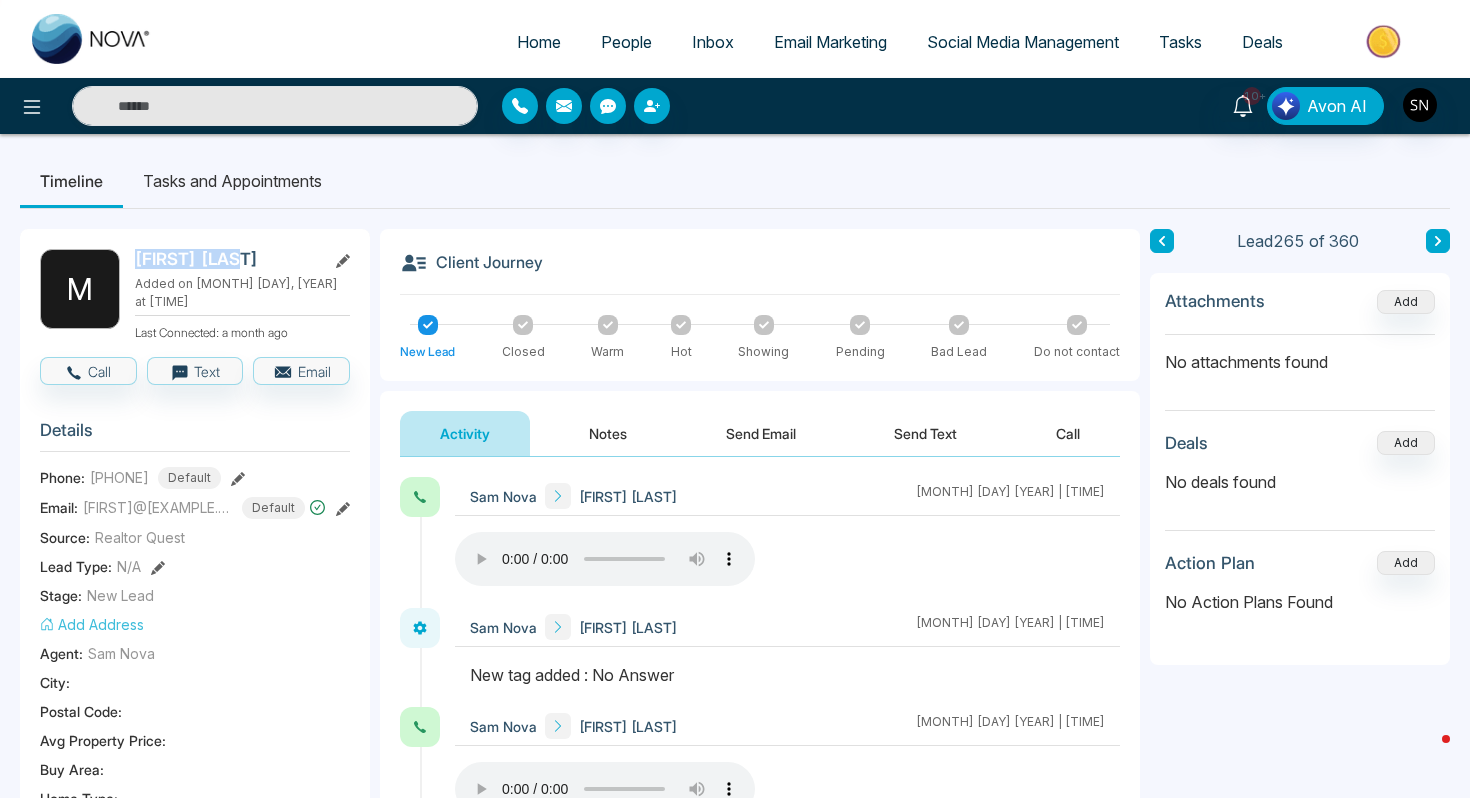 click on "[FIRST] [LAST]  Added on   [MONTH] [DAY], [YEAR] at [TIME] Last Connected:   a month ago" at bounding box center (195, 295) 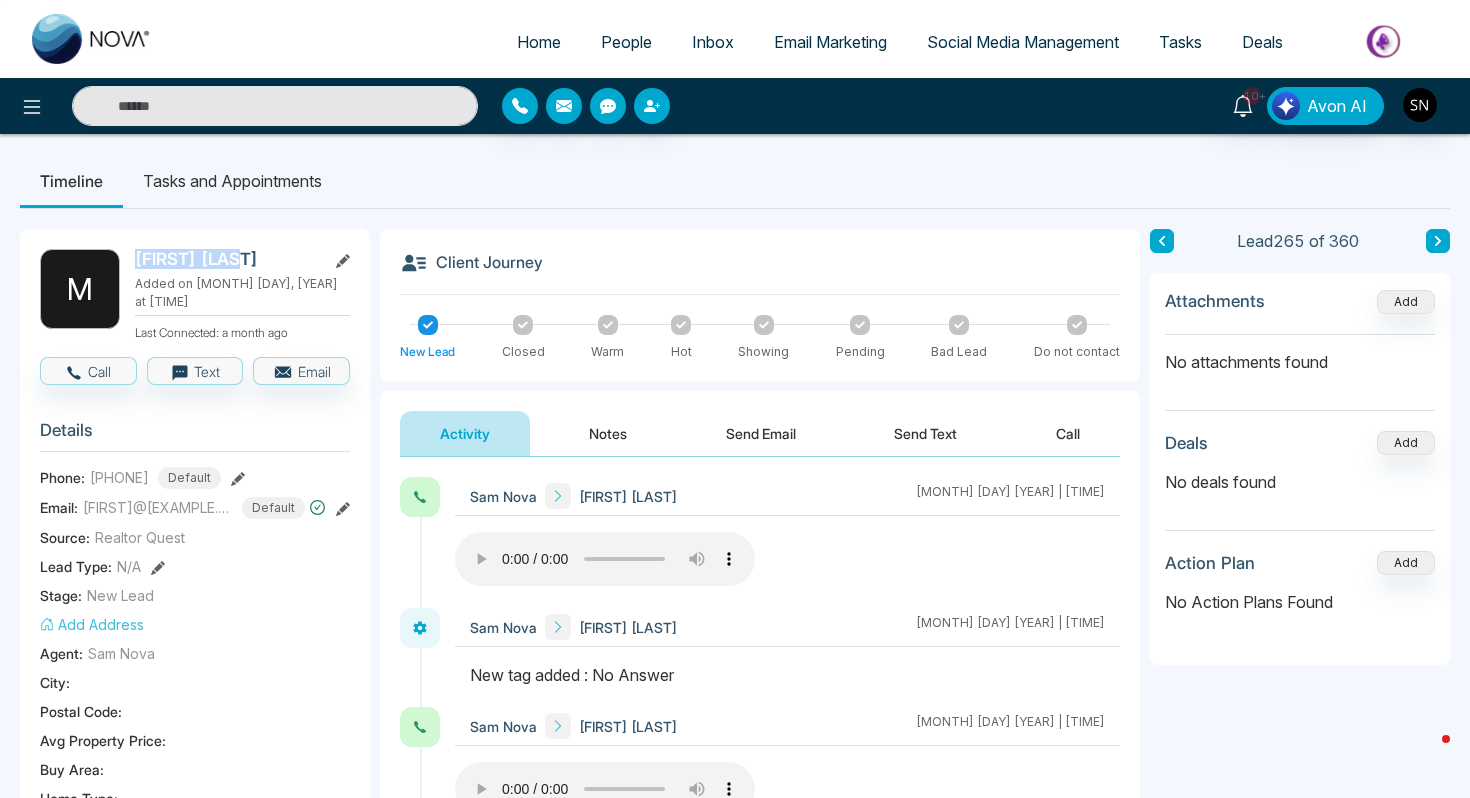 copy on "[FIRST] [LAST]" 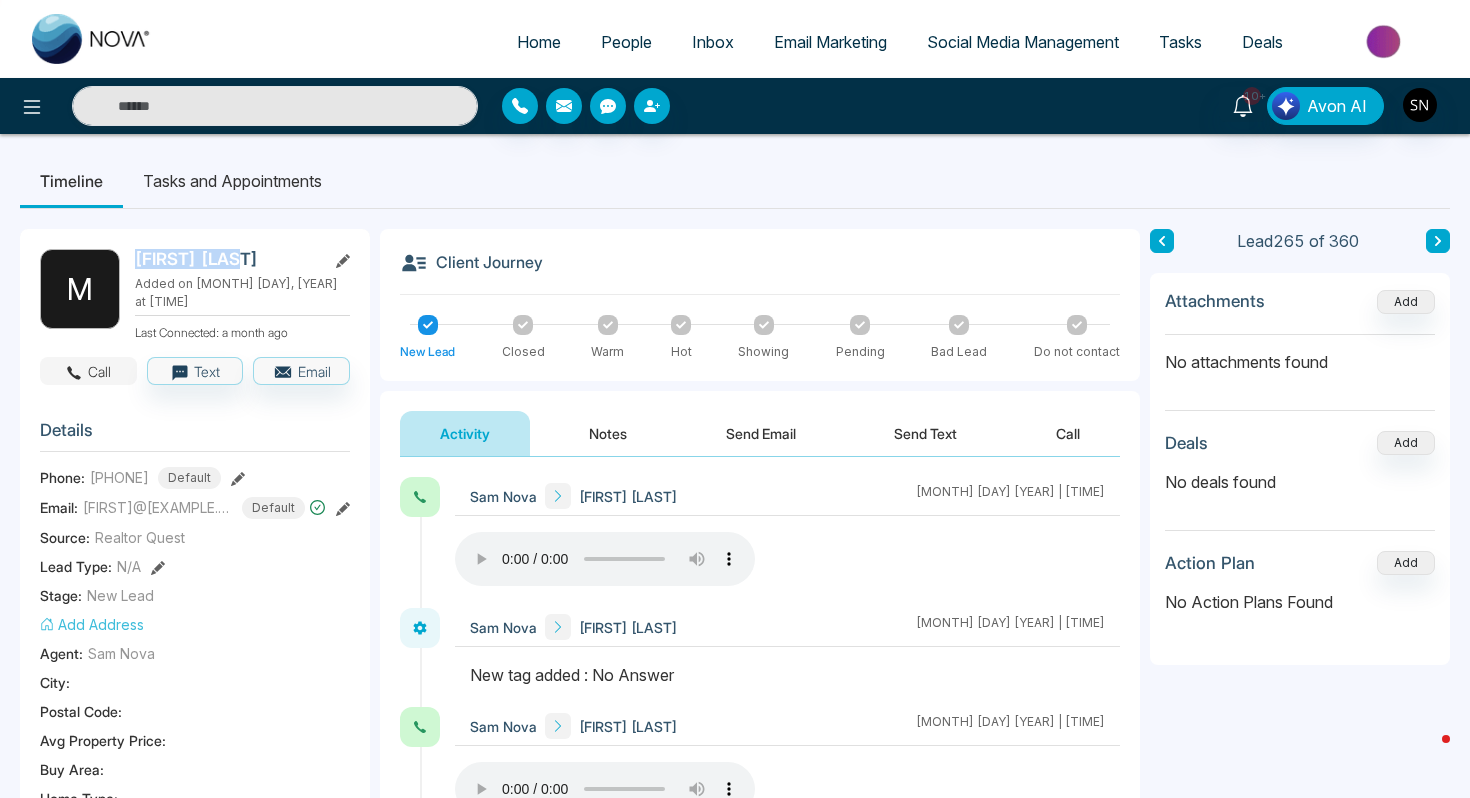 click on "Call" at bounding box center [88, 371] 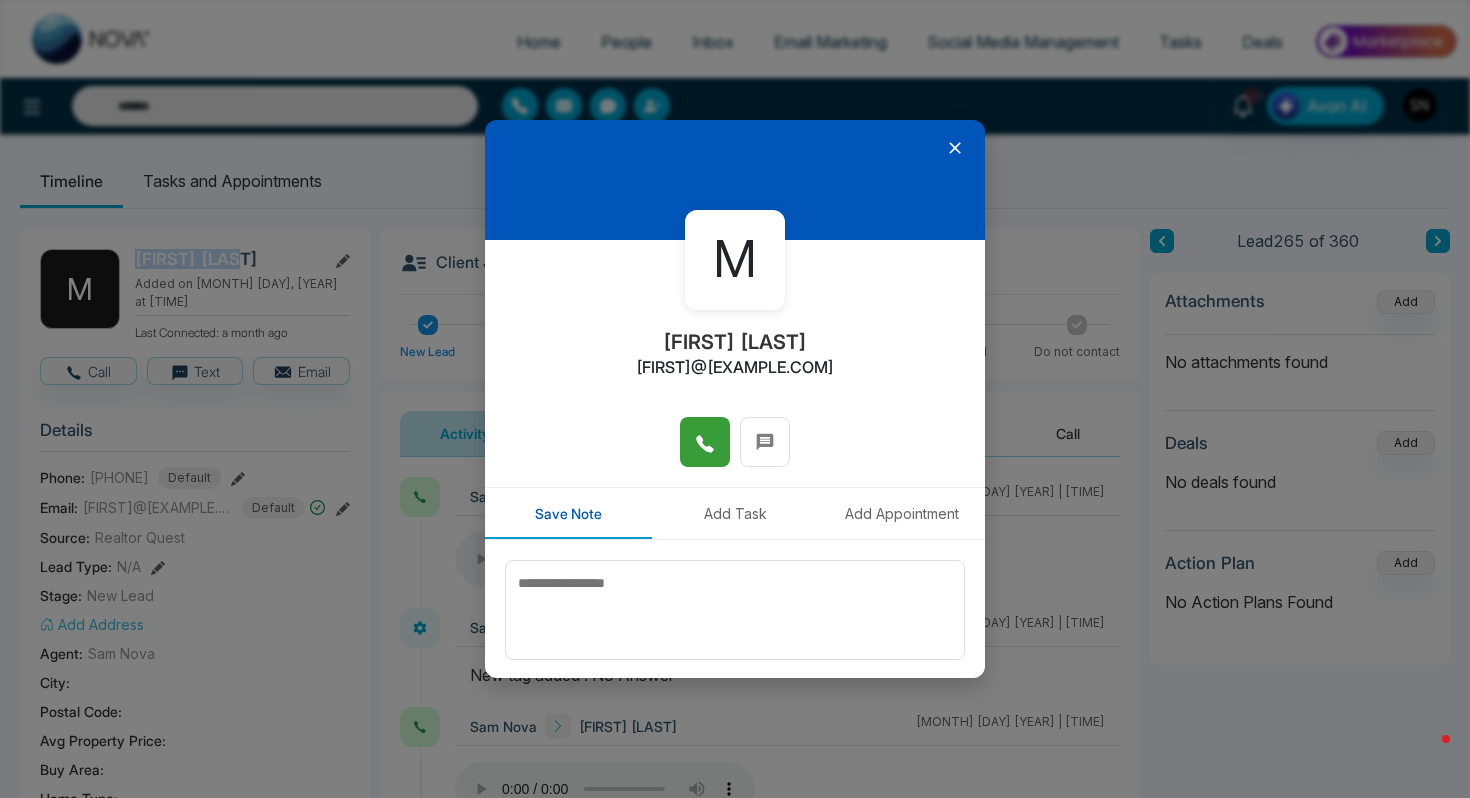 click at bounding box center [705, 442] 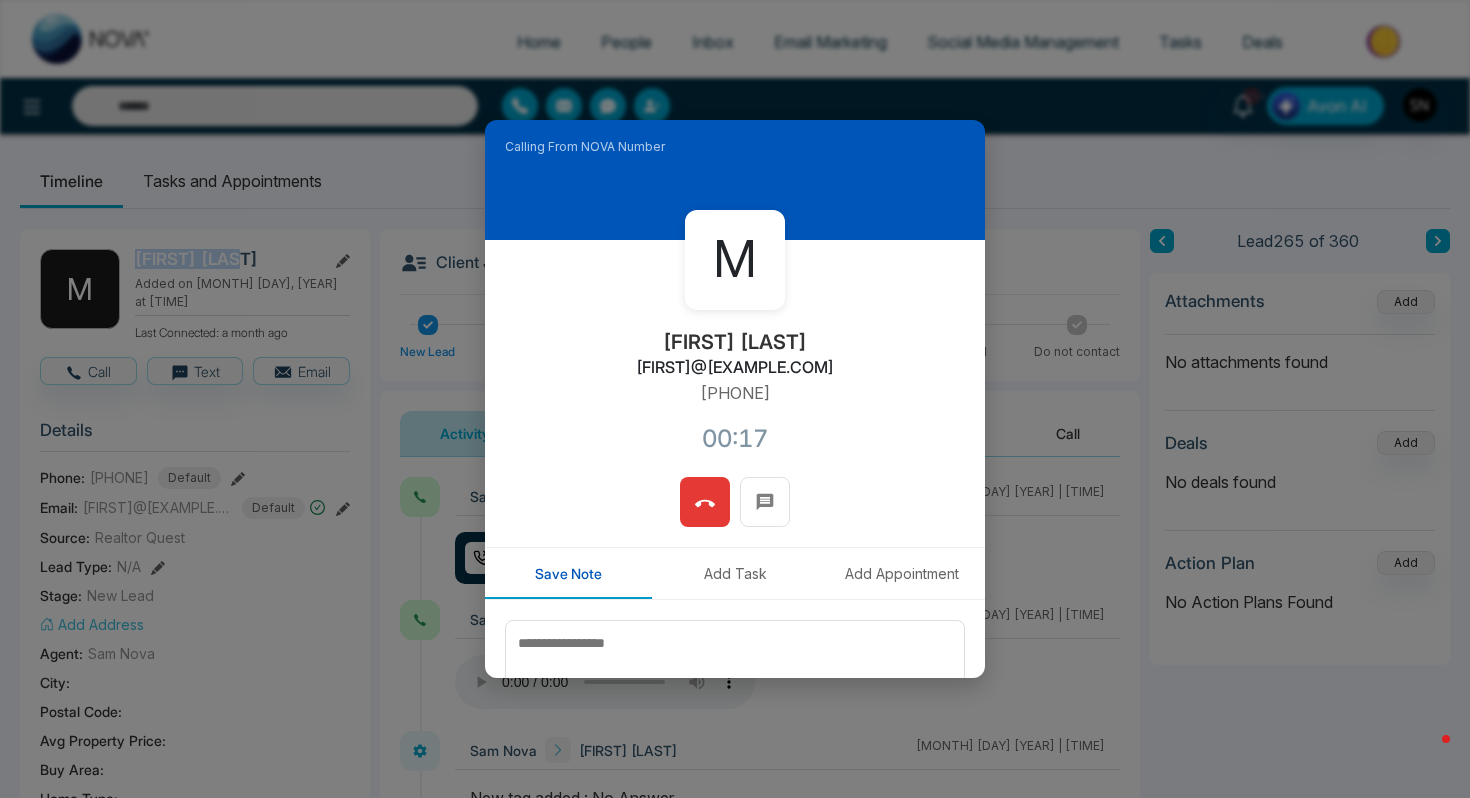 click 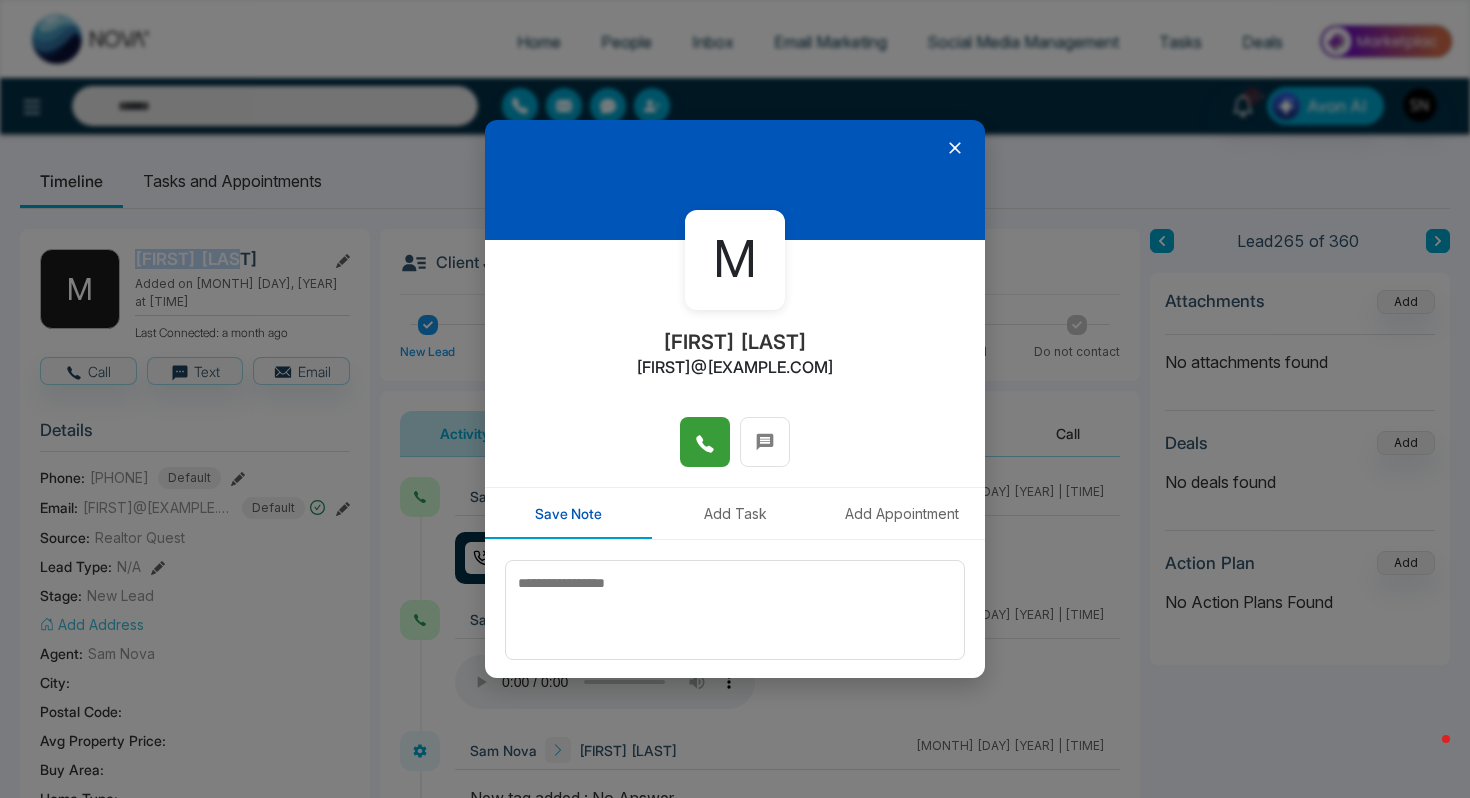 drag, startPoint x: 711, startPoint y: 501, endPoint x: 417, endPoint y: -93, distance: 662.776 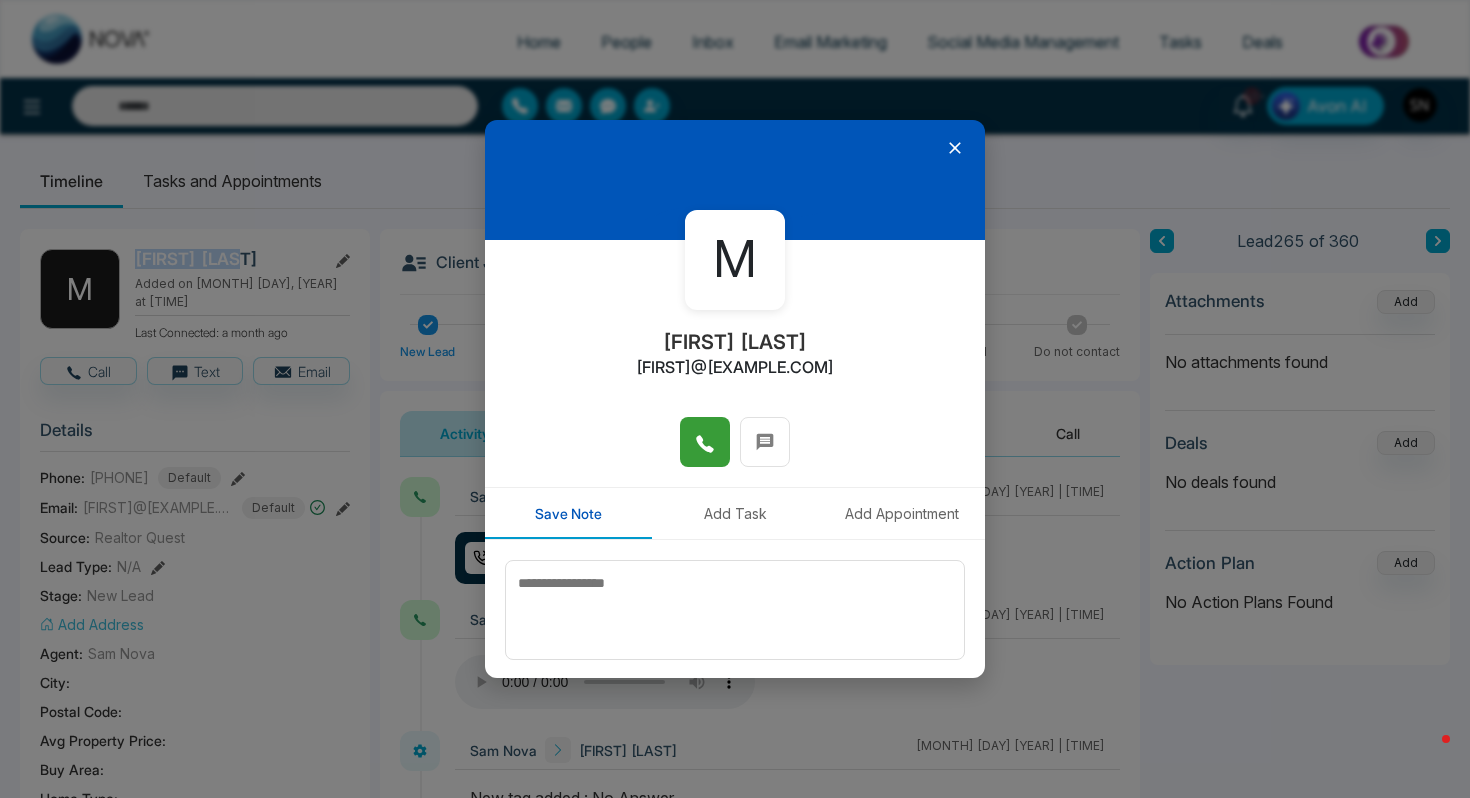 click on "Home People Inbox Email Marketing Social Media Management Tasks Deals 10+ Avon AI Timeline Tasks and Appointments [FIRST] [LAST]  Added on   [MONTH] [DAY], [YEAR] at [TIME] Last Connected:   a month ago   Call   Text   Email Details Phone: [PHONE] Default Email: [FIRST]@[EXAMPLE.COM] Default Source: Realtor Quest Lead Type: N/A Stage: New Lead Add Address Agent: [FIRST] [LAST] City : Postal Code : Avg Property Price : Buy Area : Home Type : Start Date : Last Contact Date : Province : Timeframe : Urgency : Tags No Answer   × Is this lead a Realtor? Lead Summary 2 Calls 0 Texts 0 Emails Social Profile   Not found Not found Not found Custom Lead Data Delete lead   Client Journey New Lead Closed Warm Hot Showing Pending Bad Lead Do not contact Activity Notes Send Email Send Text Call [FIRST] [LAST] [MONTH] [DAY] [YEAR] | [TIME] Calling to [PHONE] [FIRST] [LAST] [MONTH] [DAY] [YEAR] | [TIME] [FIRST] [LAST] [MONTH] [DAY] [YEAR] | [TIME] Nova AI : Email Generator   ***" at bounding box center [735, 399] 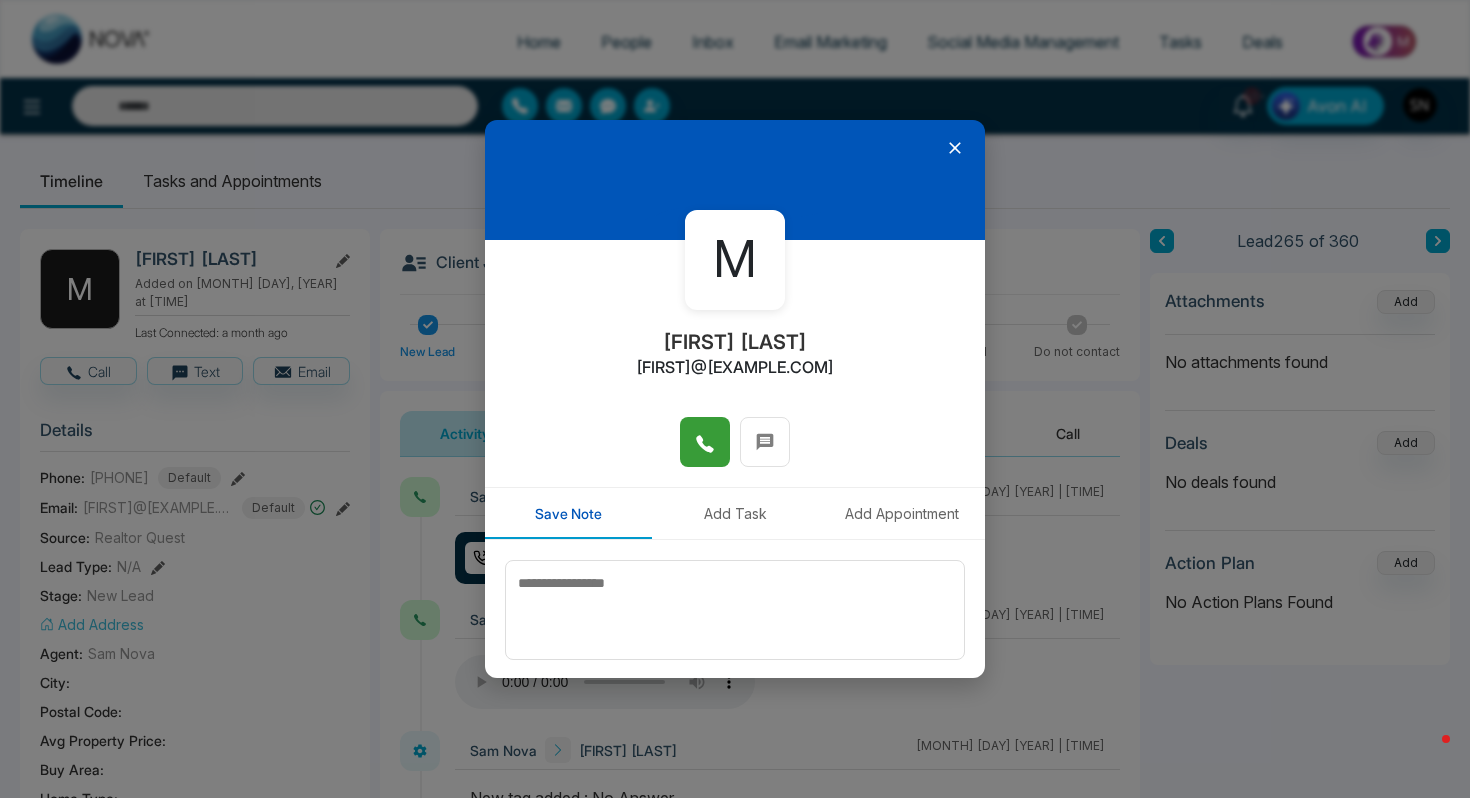 click 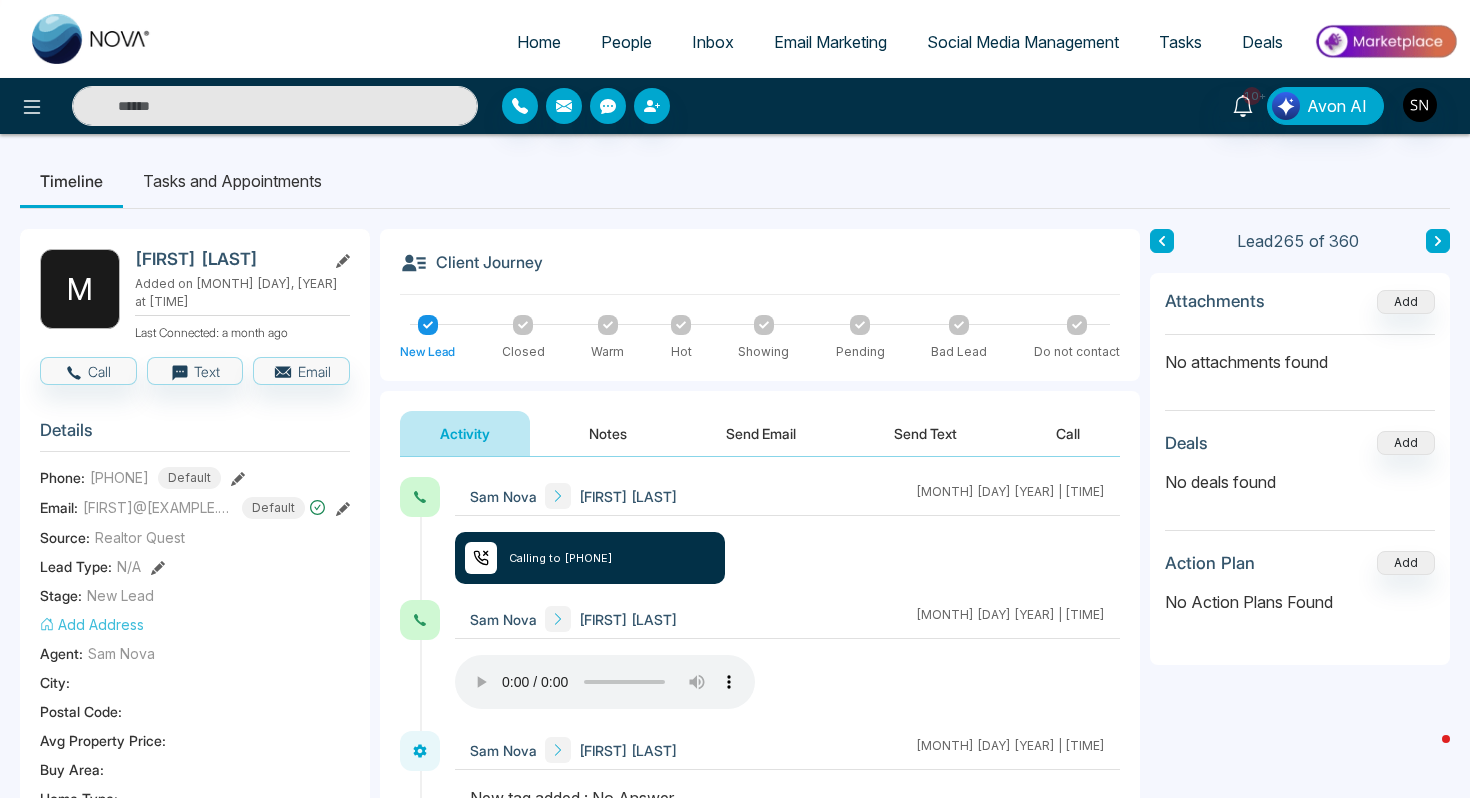 click at bounding box center [275, 106] 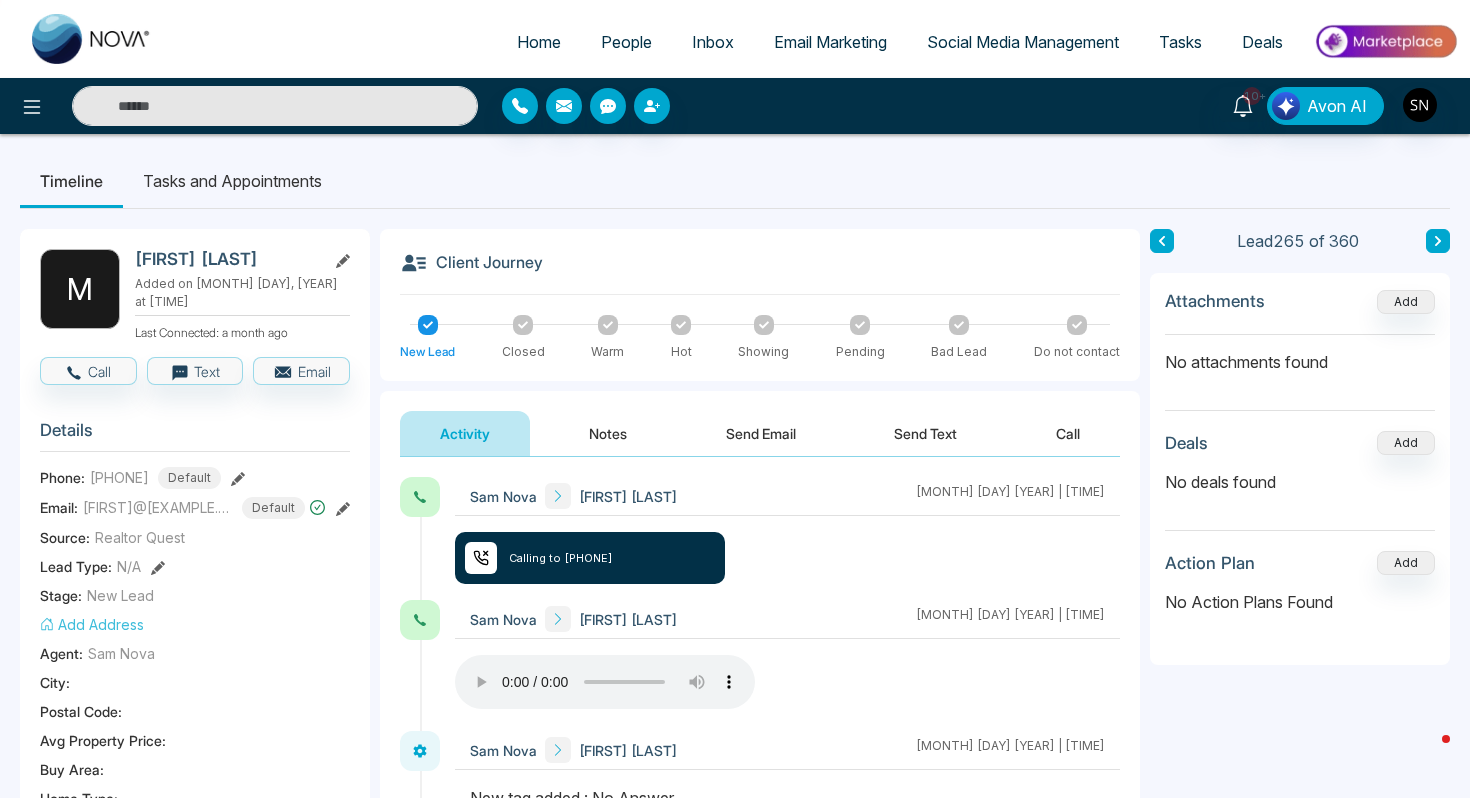 paste on "**********" 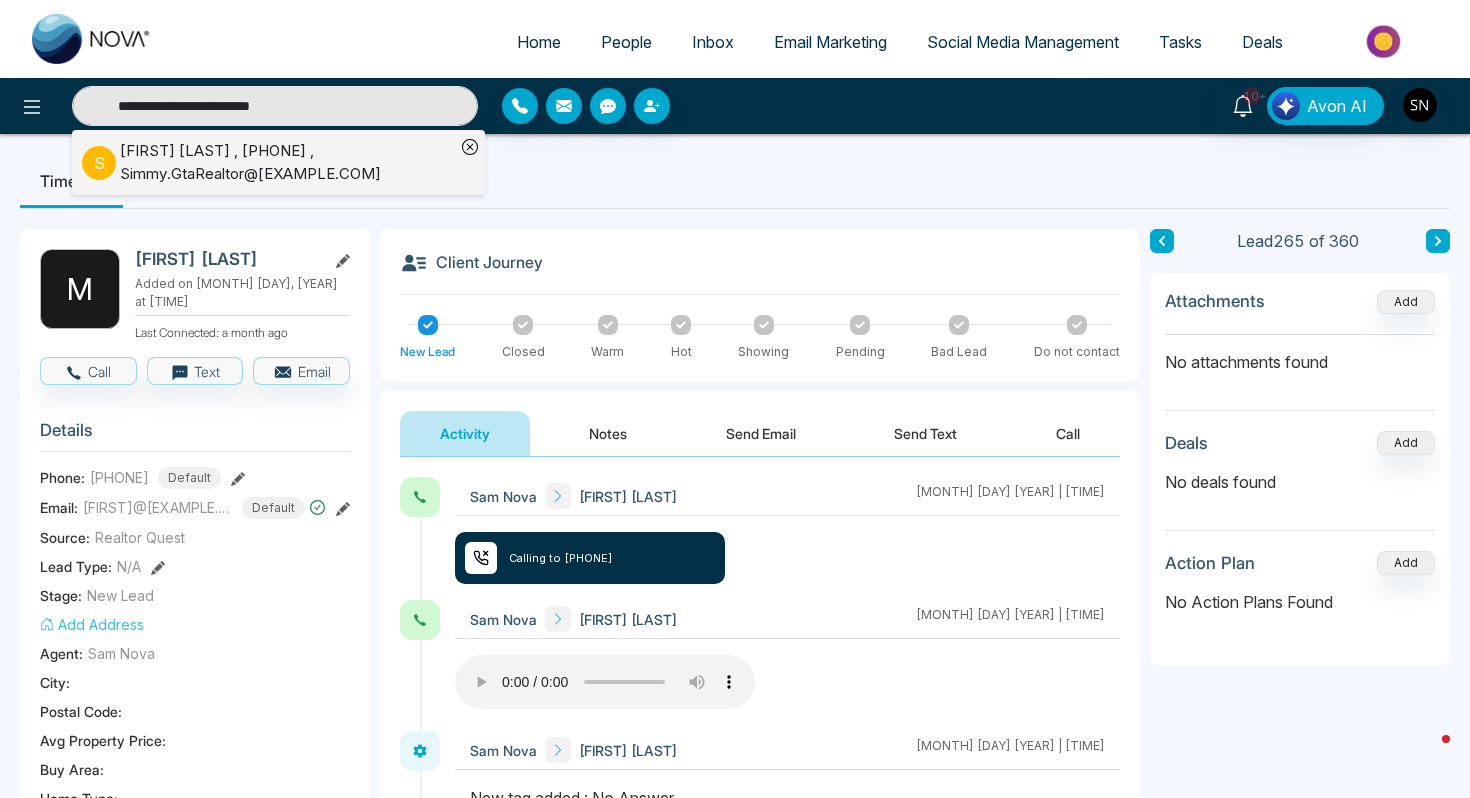 type on "**********" 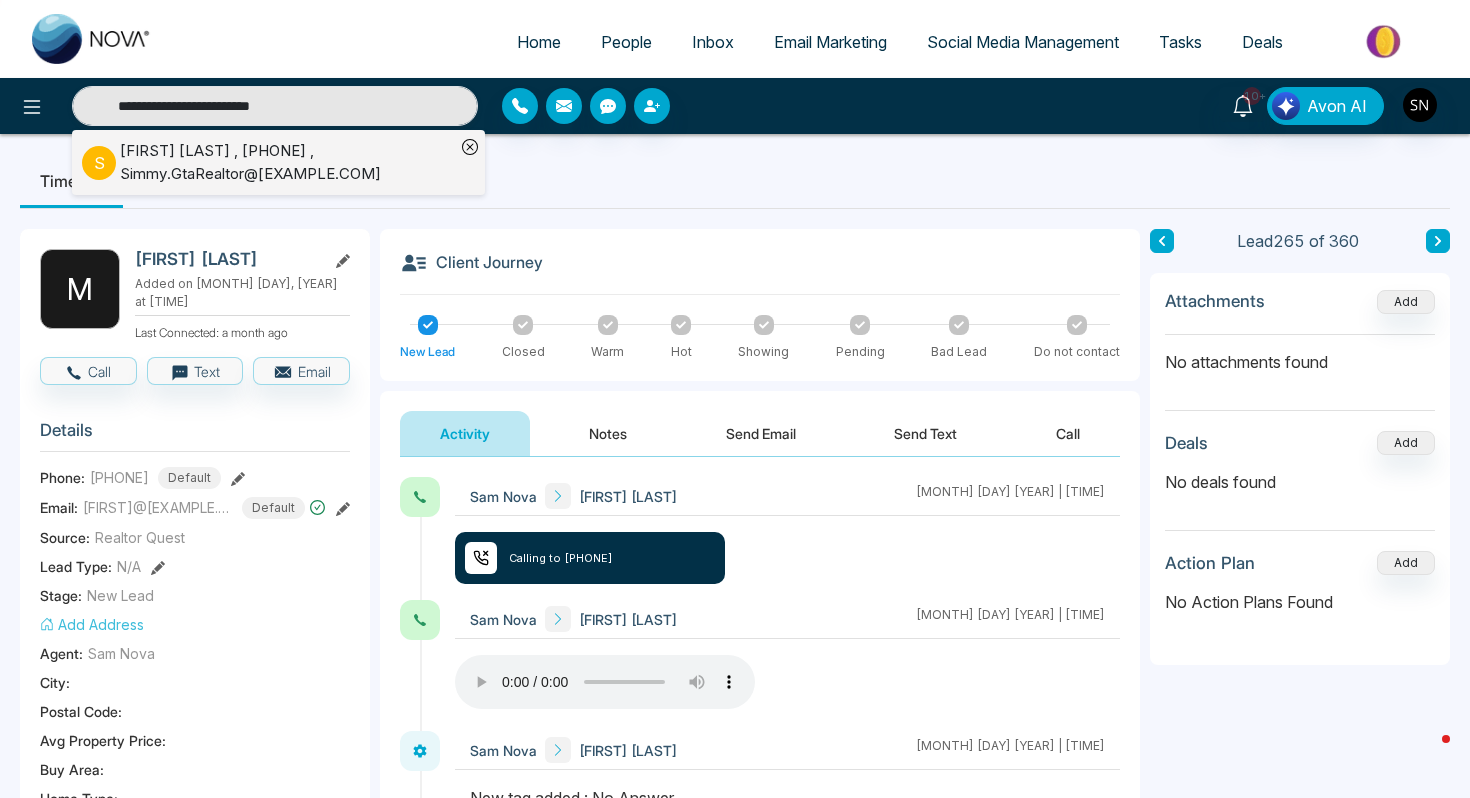 click on "[FIRST] [LAST]     , [PHONE]   , [FIRST]@[EXAMPLE.COM]" at bounding box center [287, 162] 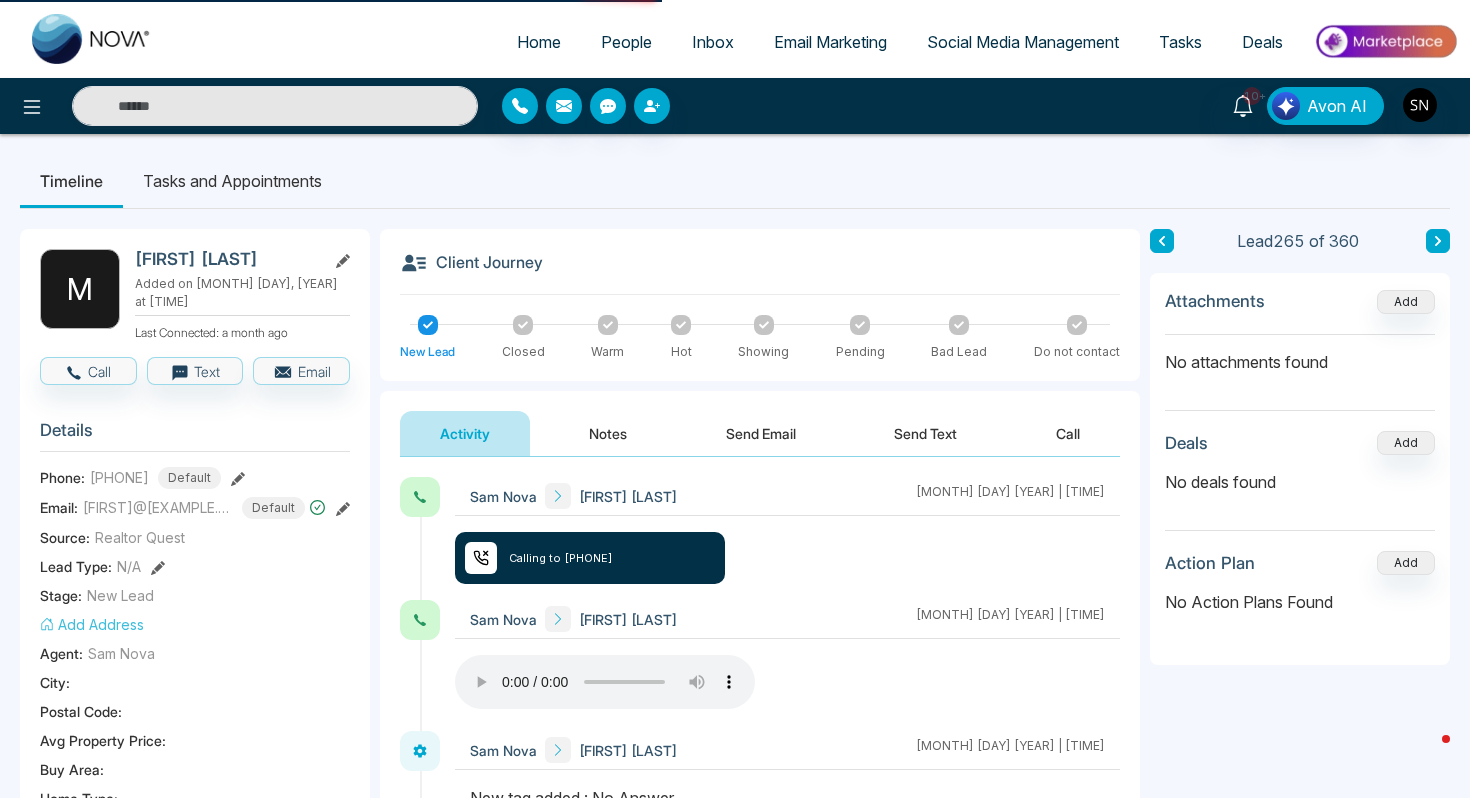 type on "**********" 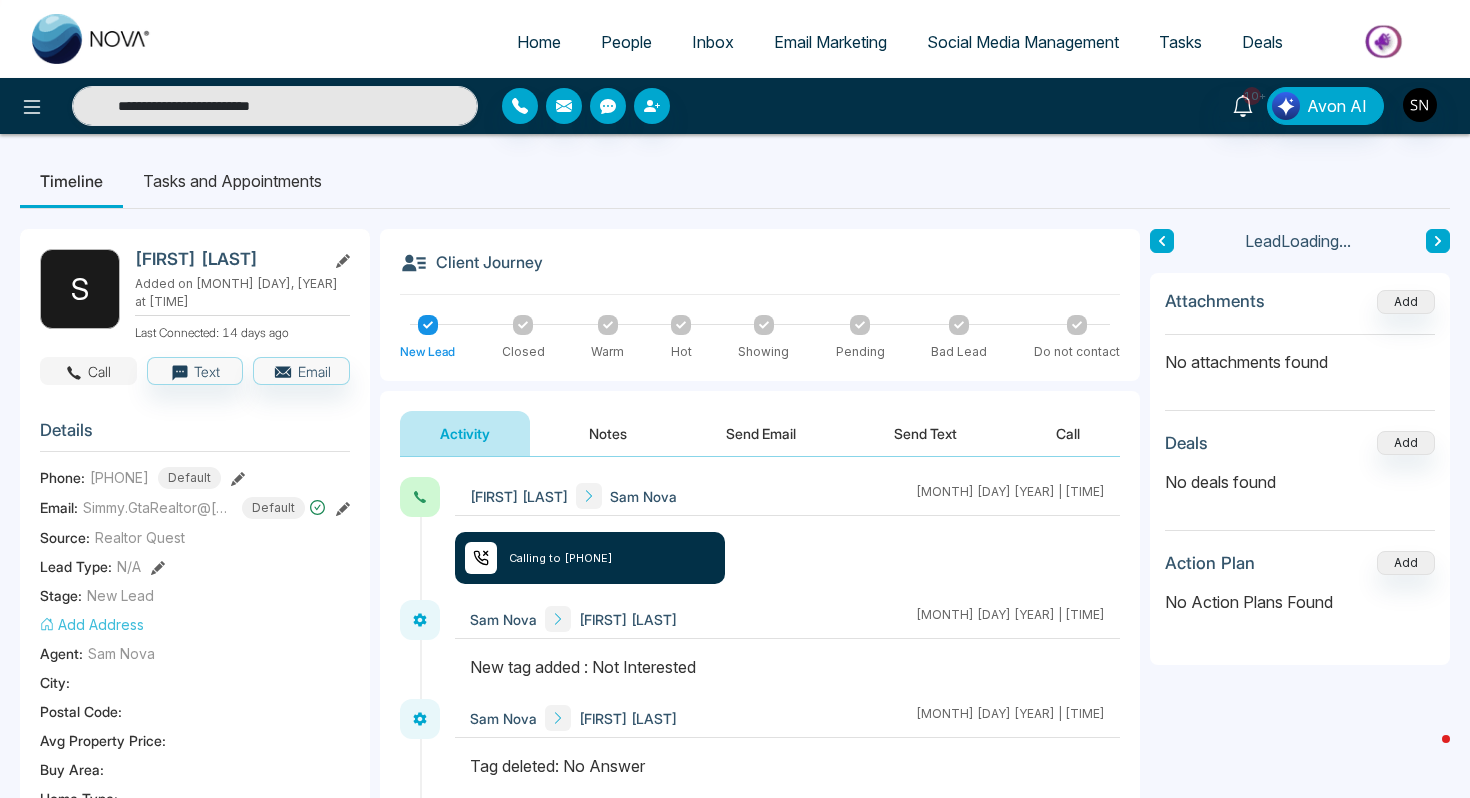 click on "Call" at bounding box center (88, 371) 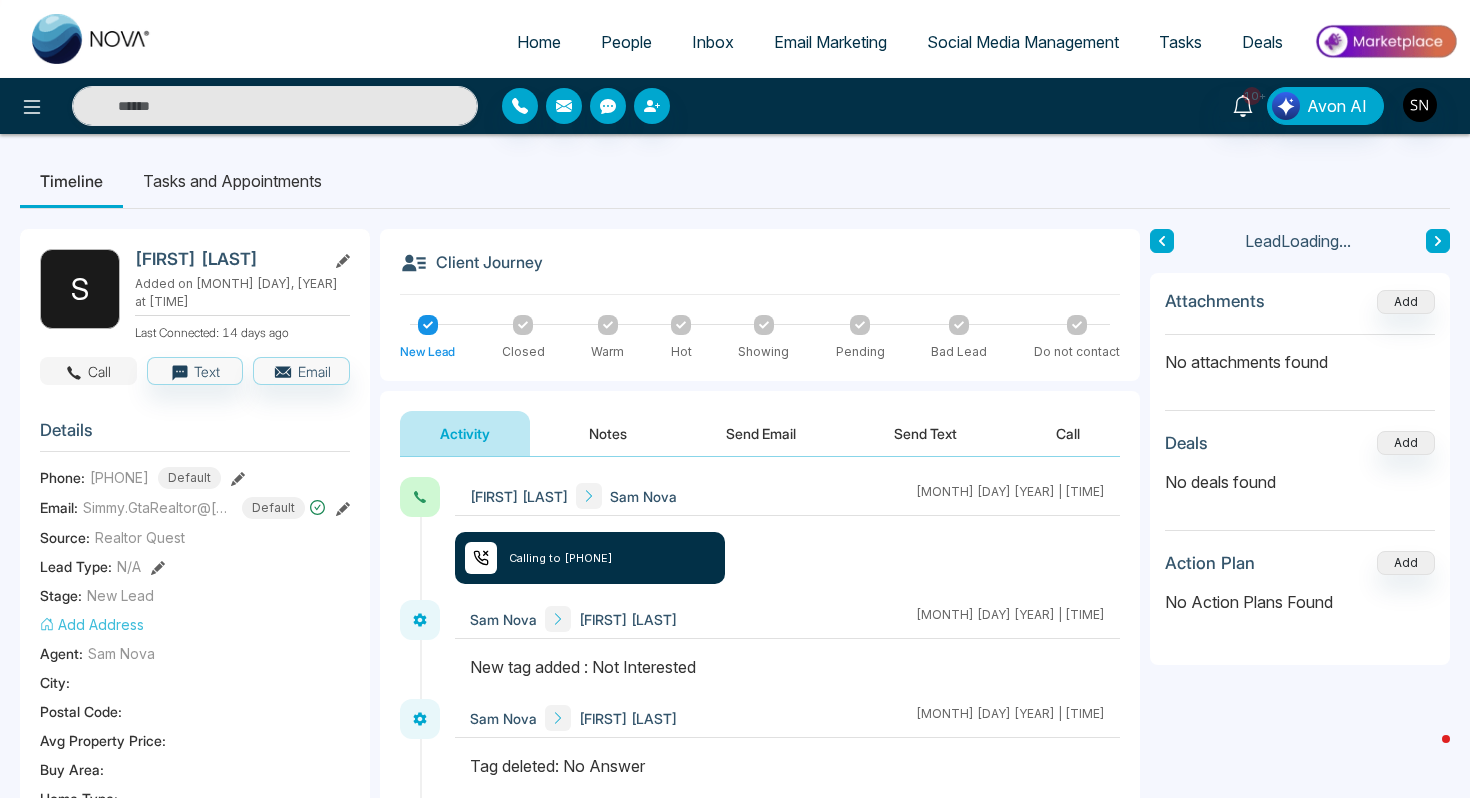 type on "**********" 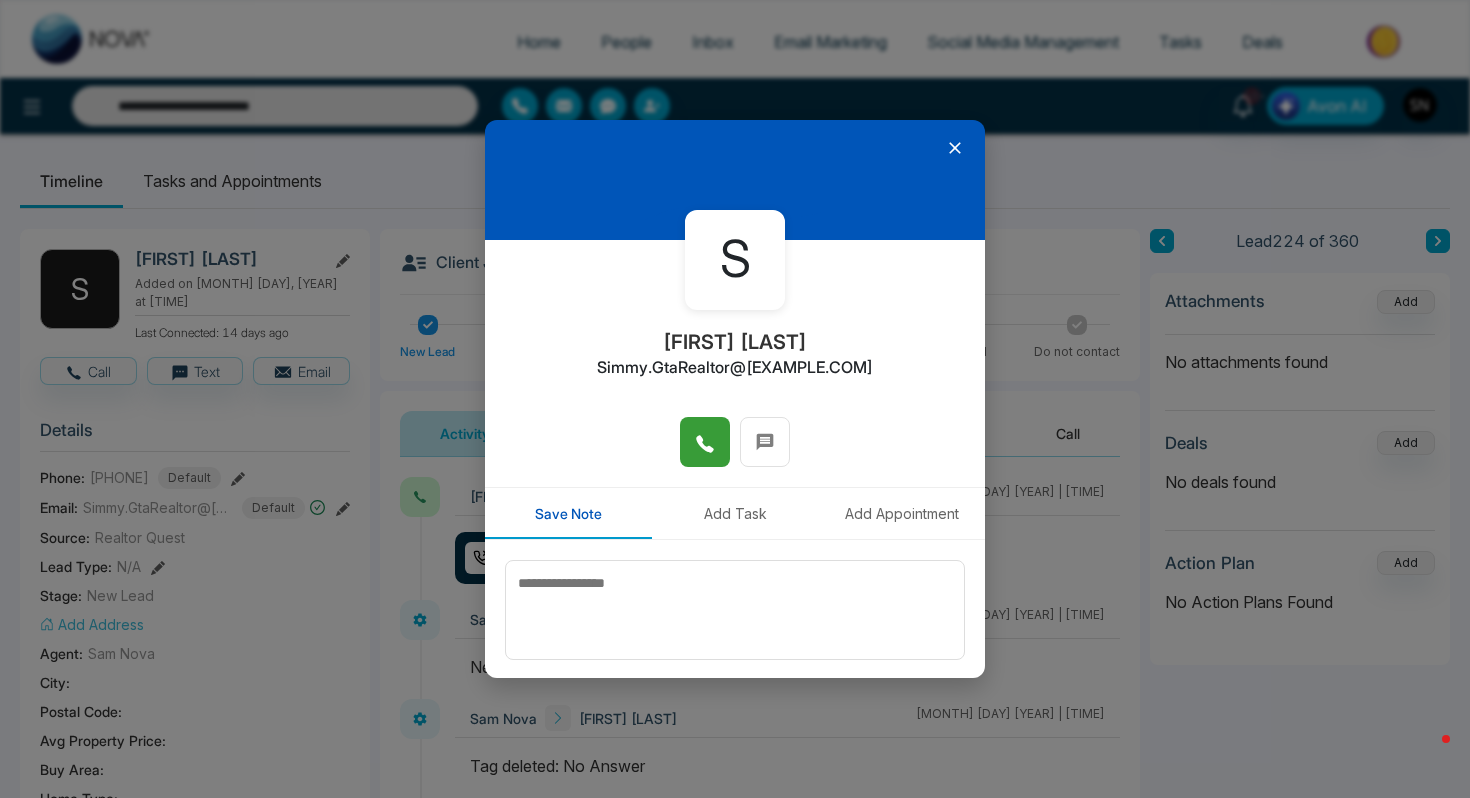click at bounding box center (705, 442) 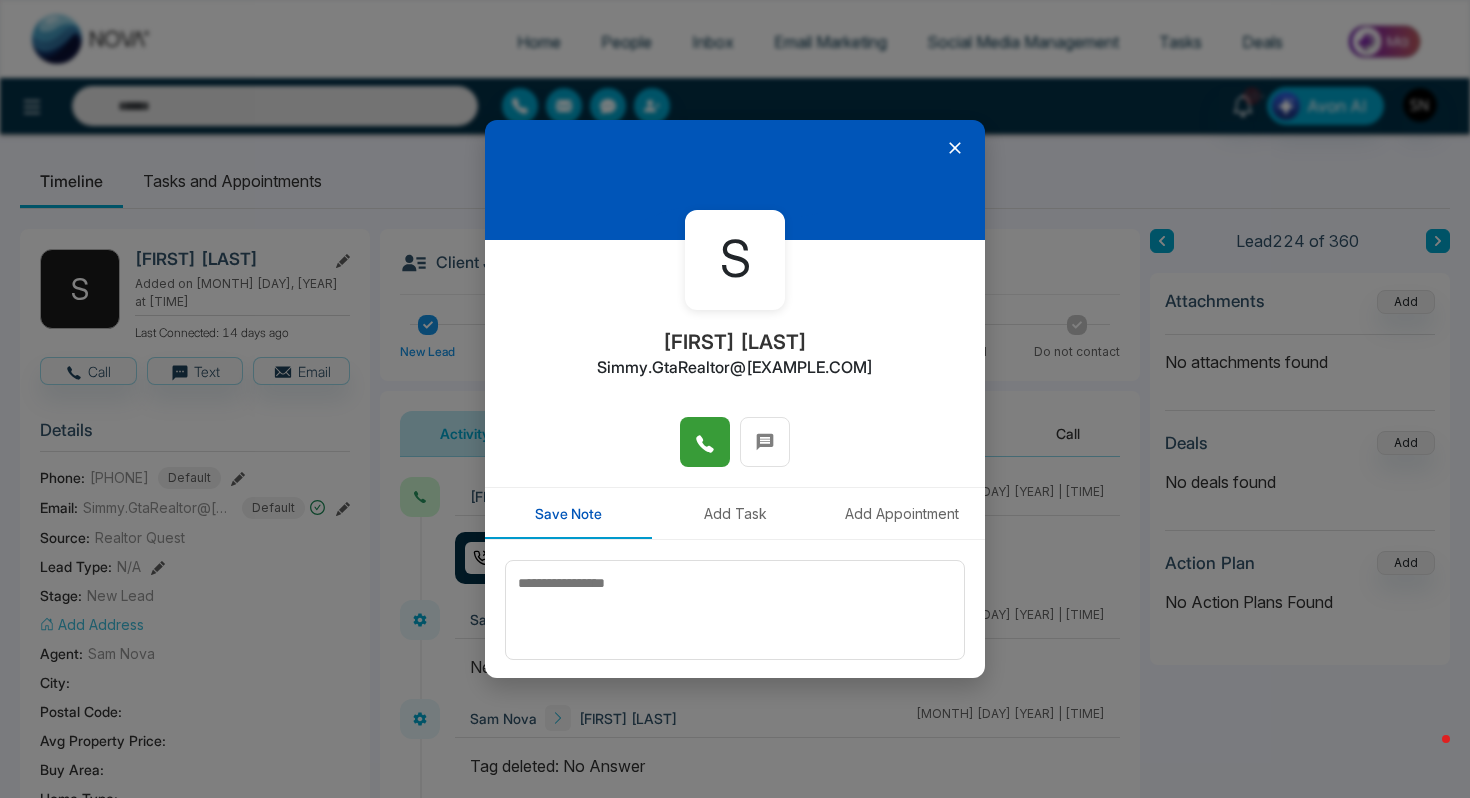 type on "**********" 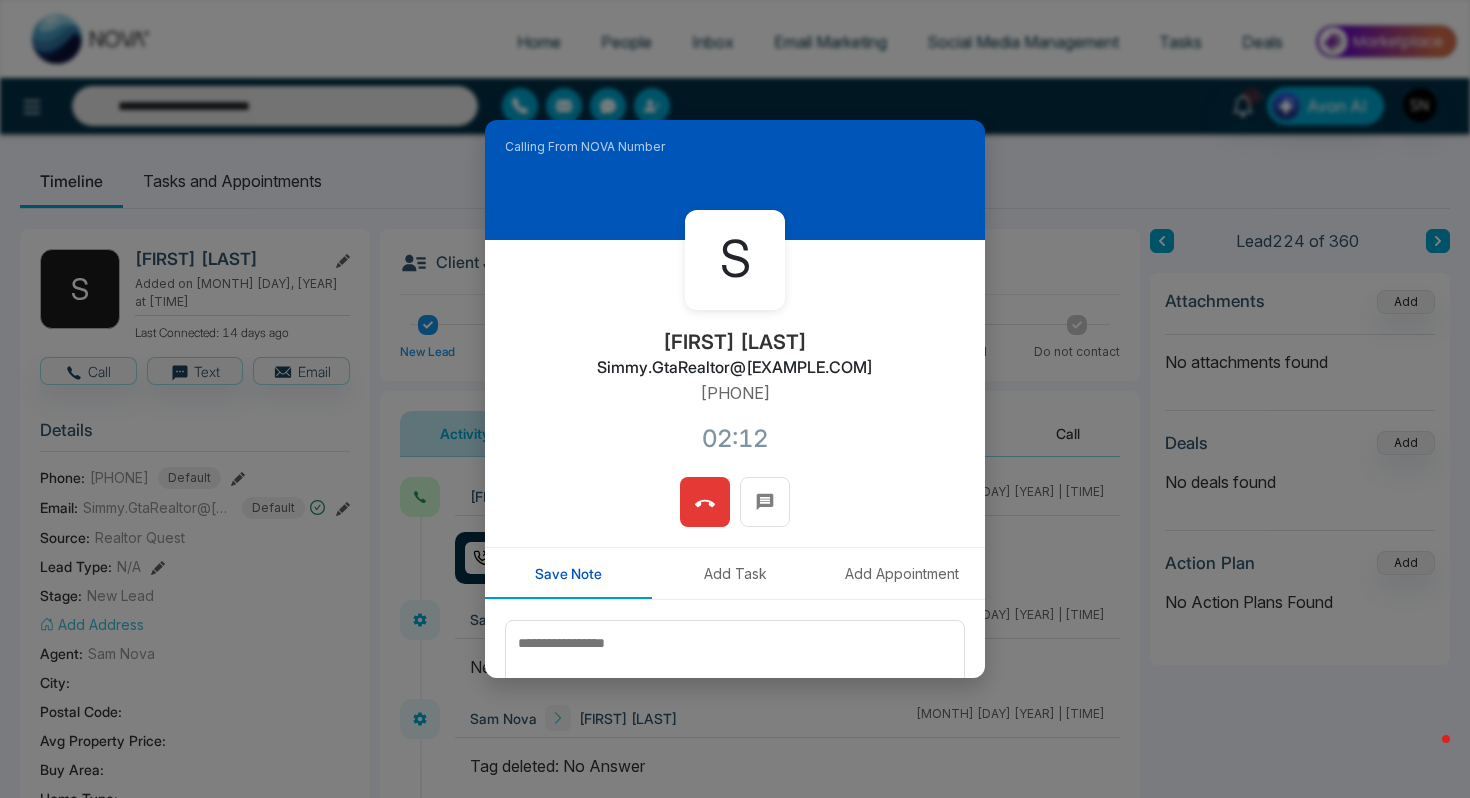 click 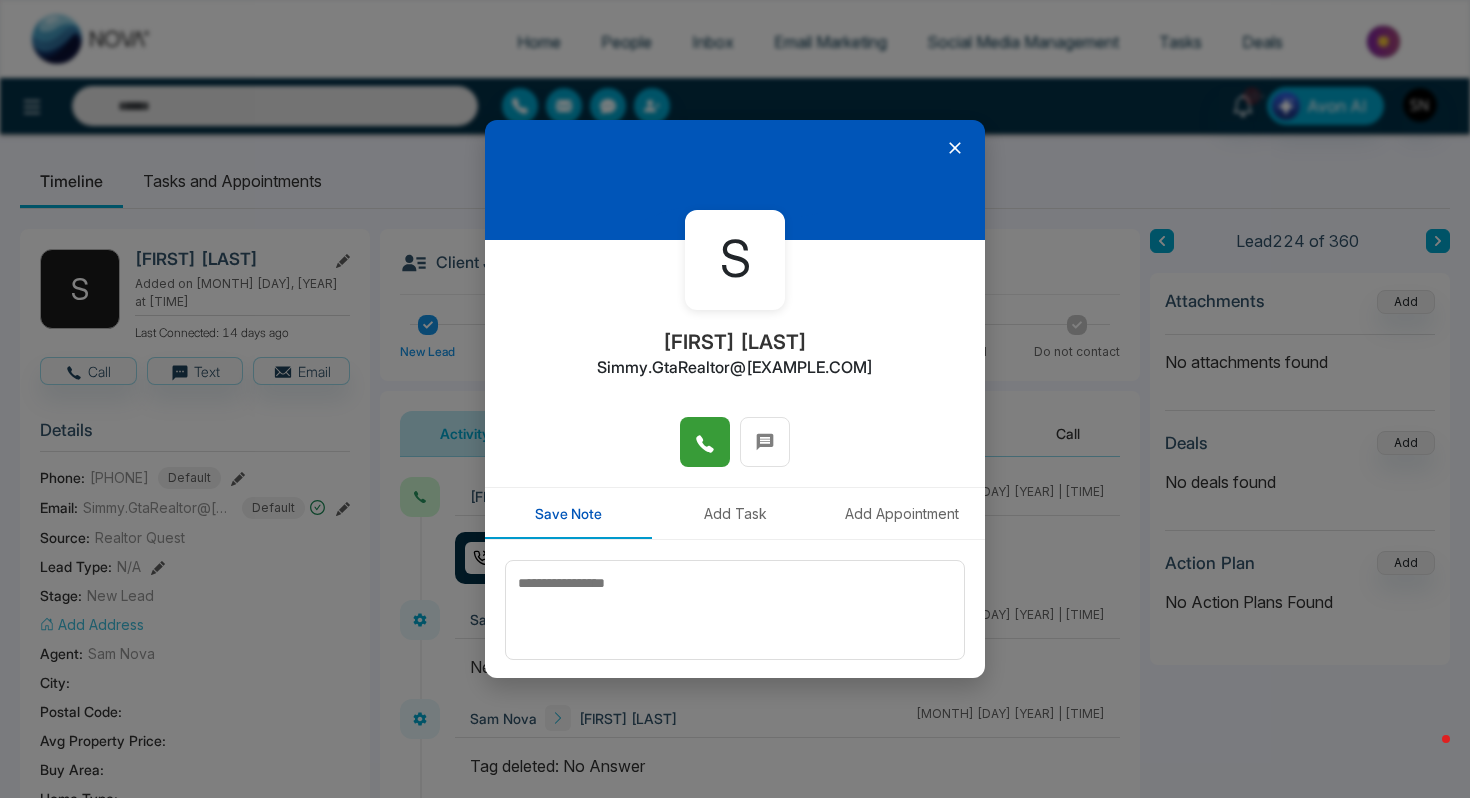 click 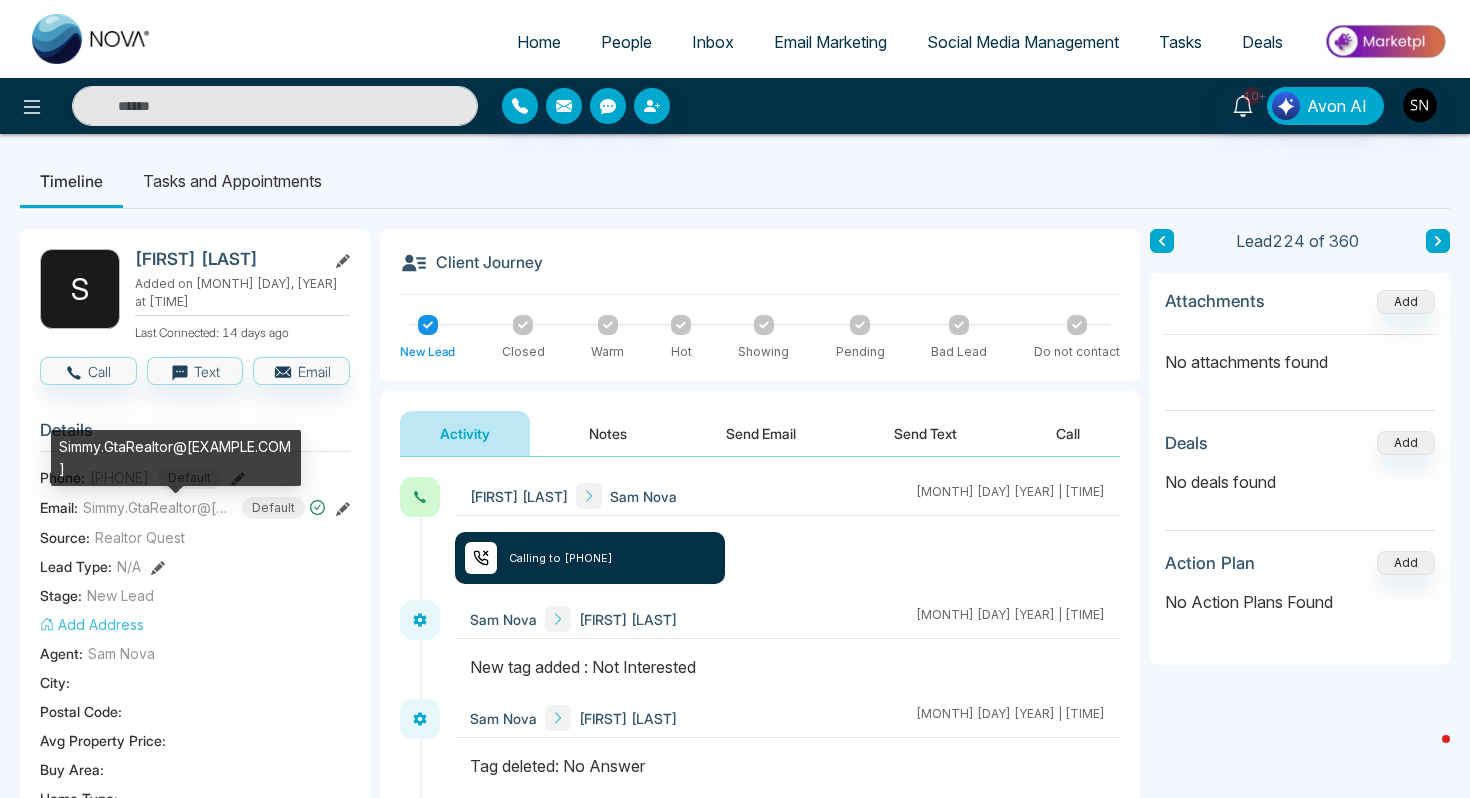 click on "Simmy.GtaRealtor@[EXAMPLE.COM]" at bounding box center (158, 507) 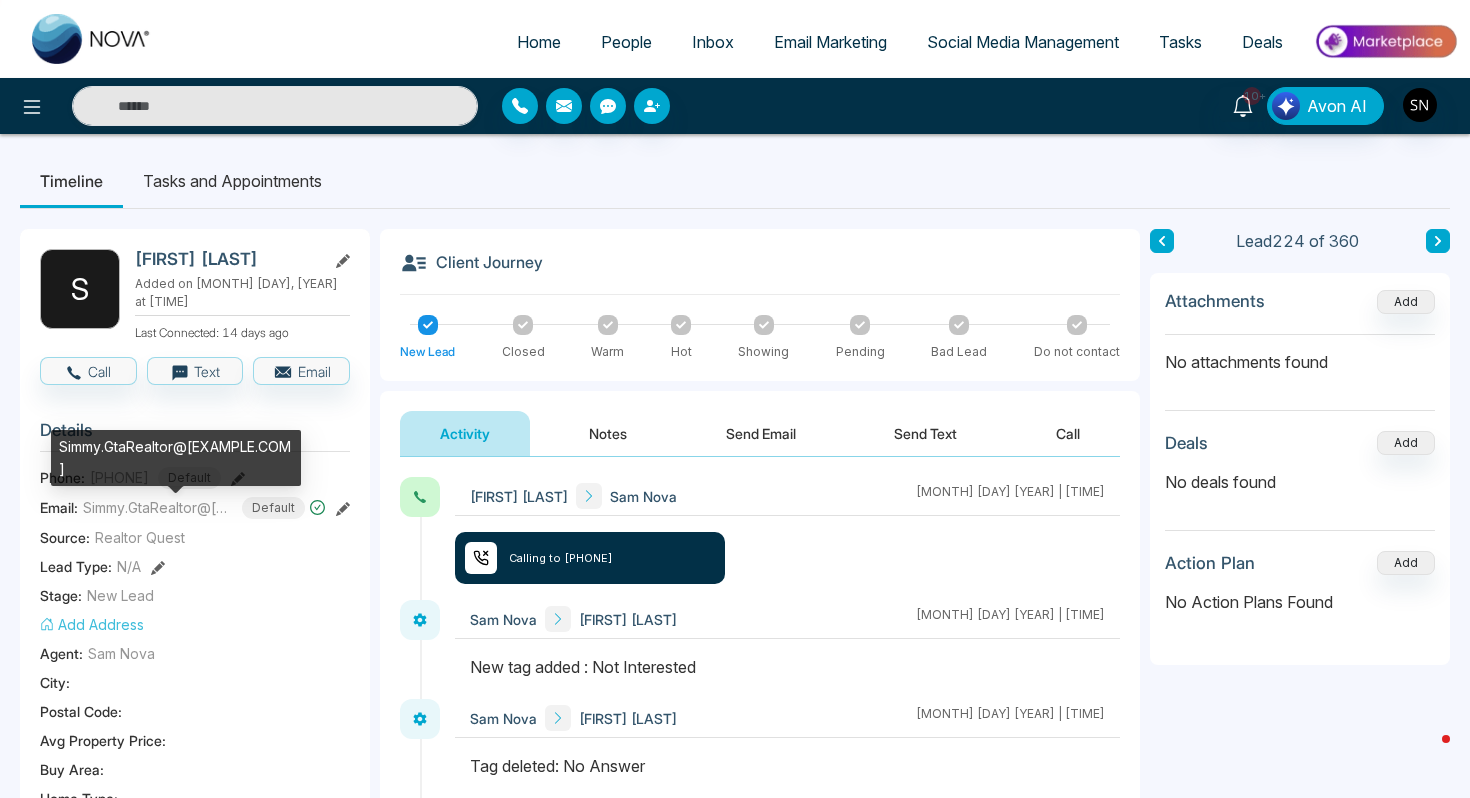 type on "**********" 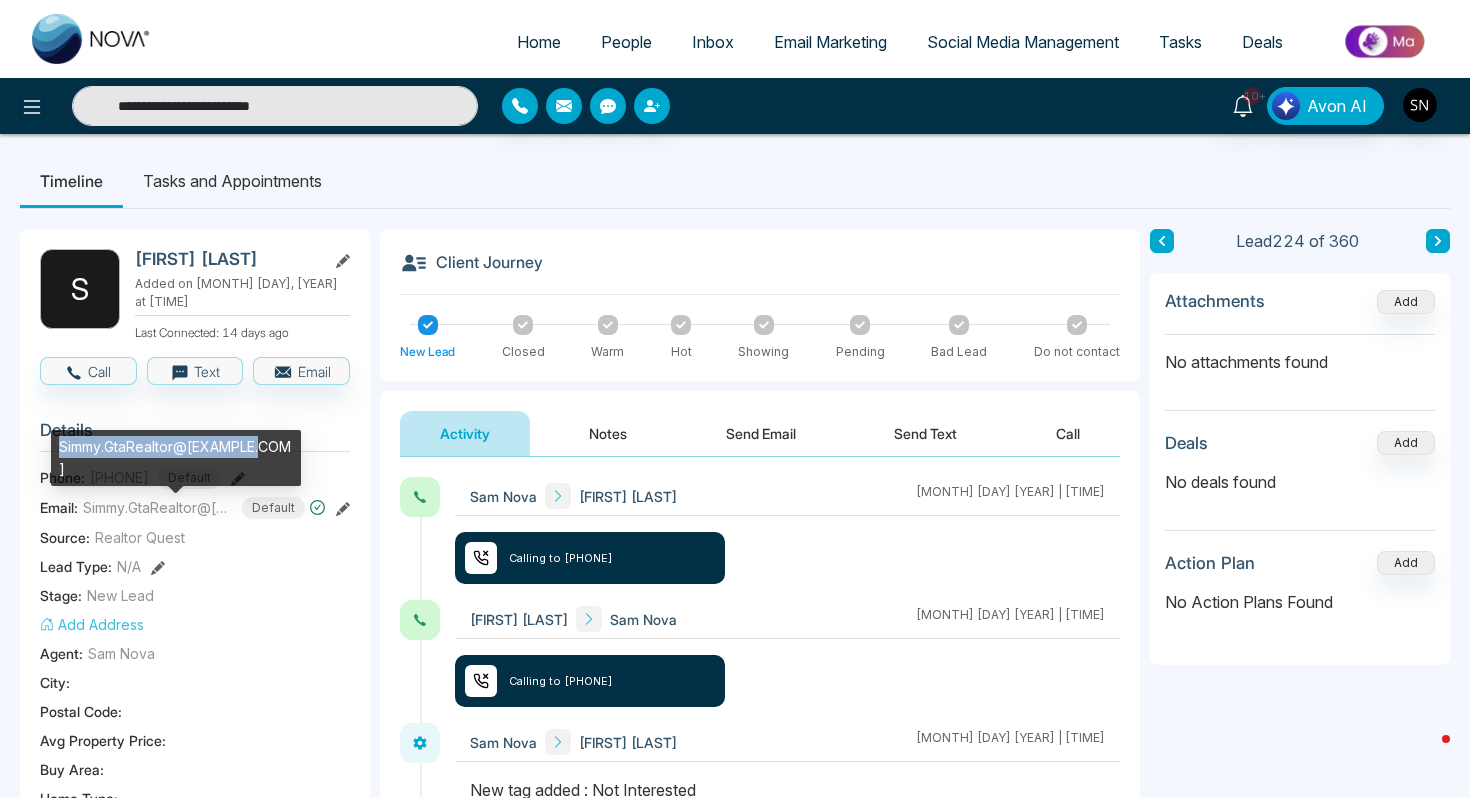 drag, startPoint x: 63, startPoint y: 447, endPoint x: 255, endPoint y: 449, distance: 192.01042 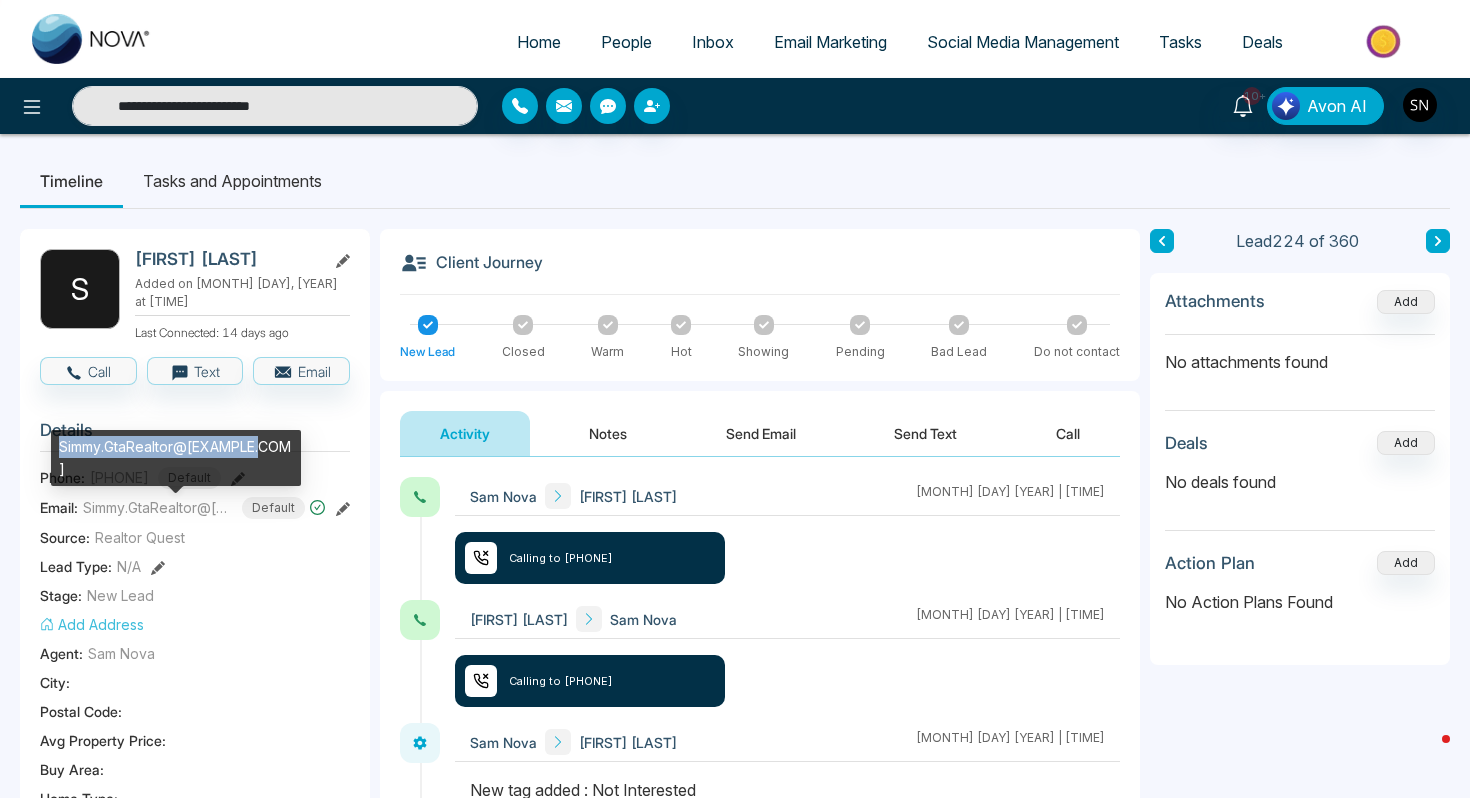 click on "Simmy.GtaRealtor@[EXAMPLE.COM]" at bounding box center [176, 458] 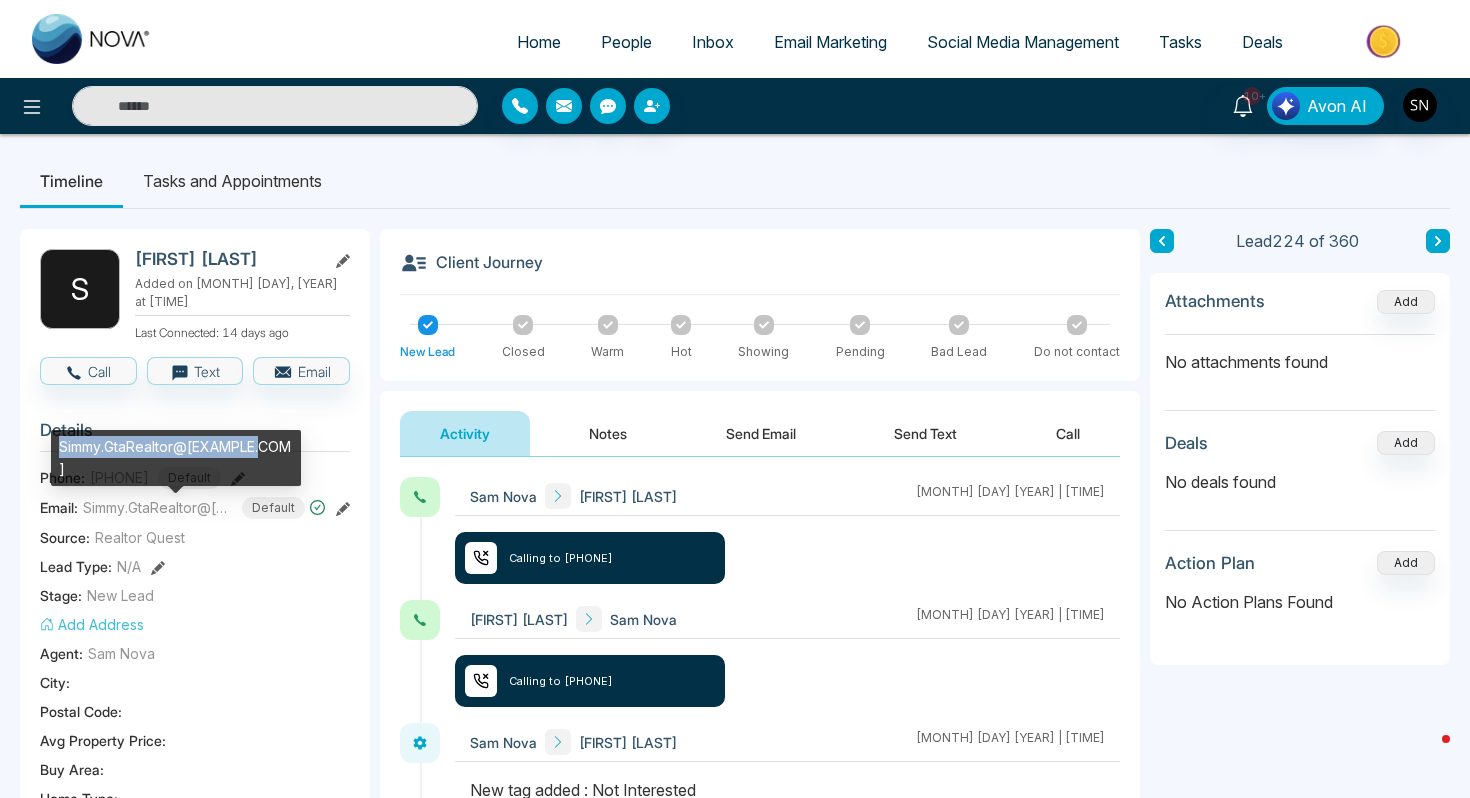 copy on "Simmy.GtaRealtor@[EXAMPLE.COM]" 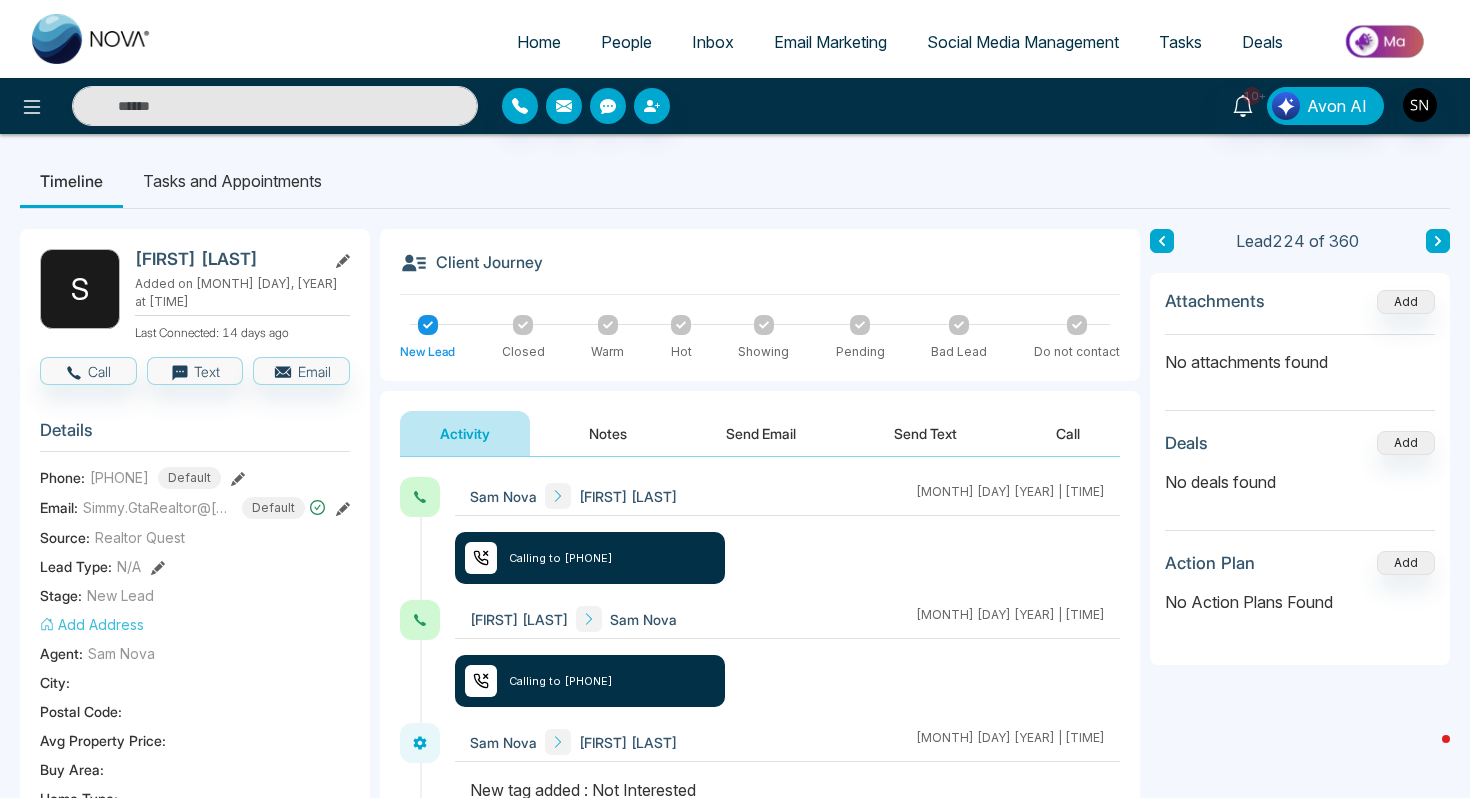 type on "**********" 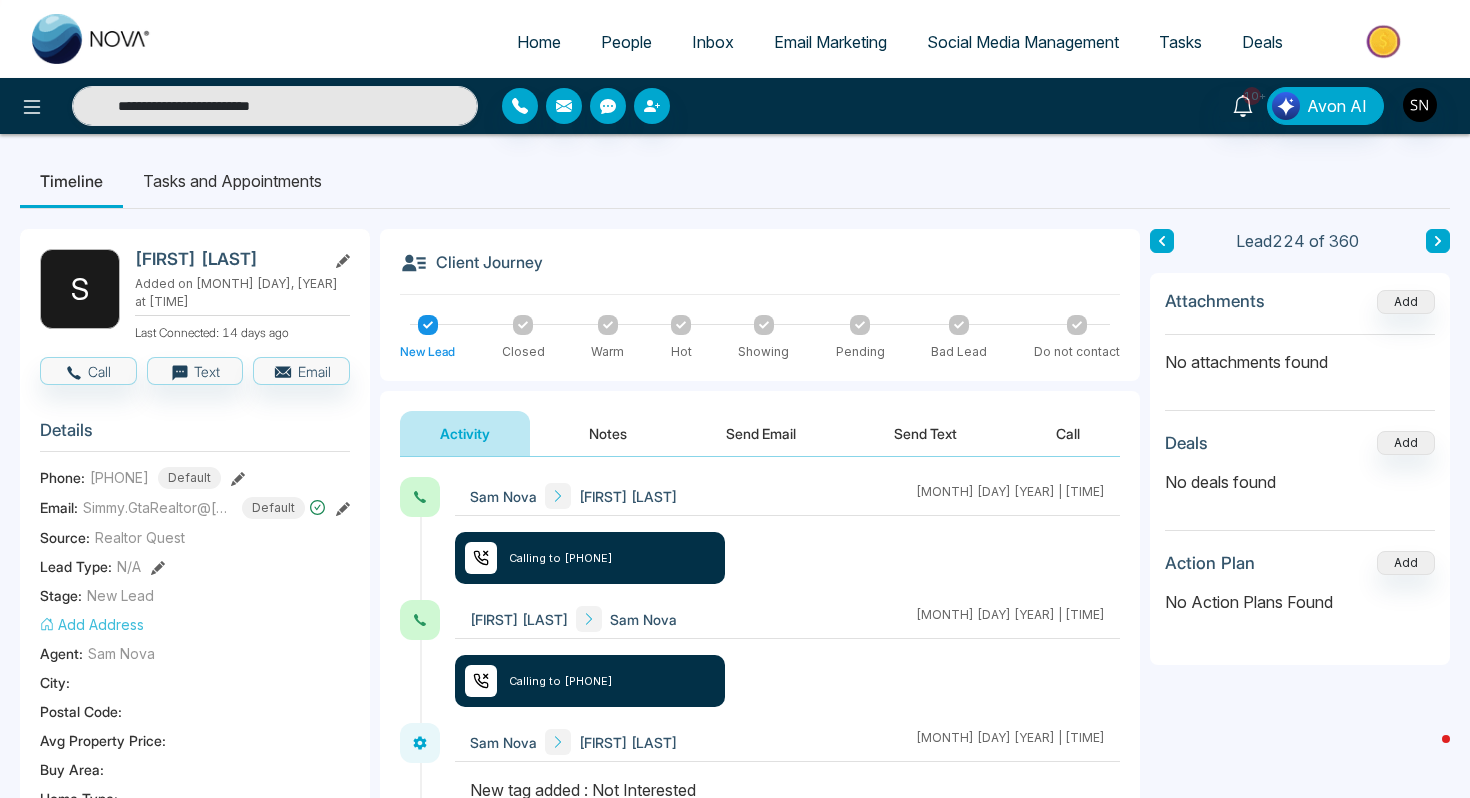 click on "Send Text" at bounding box center [925, 433] 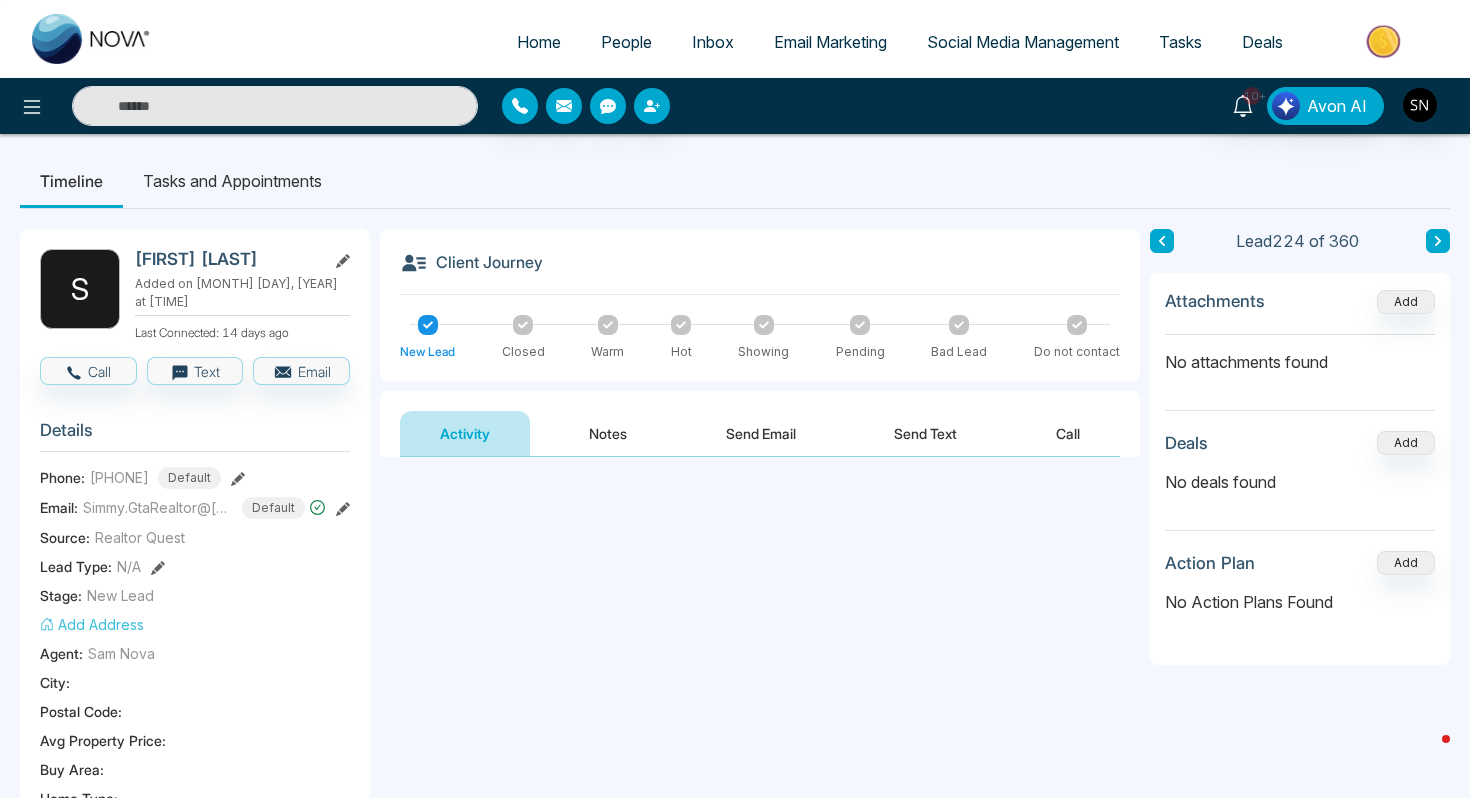 type on "**********" 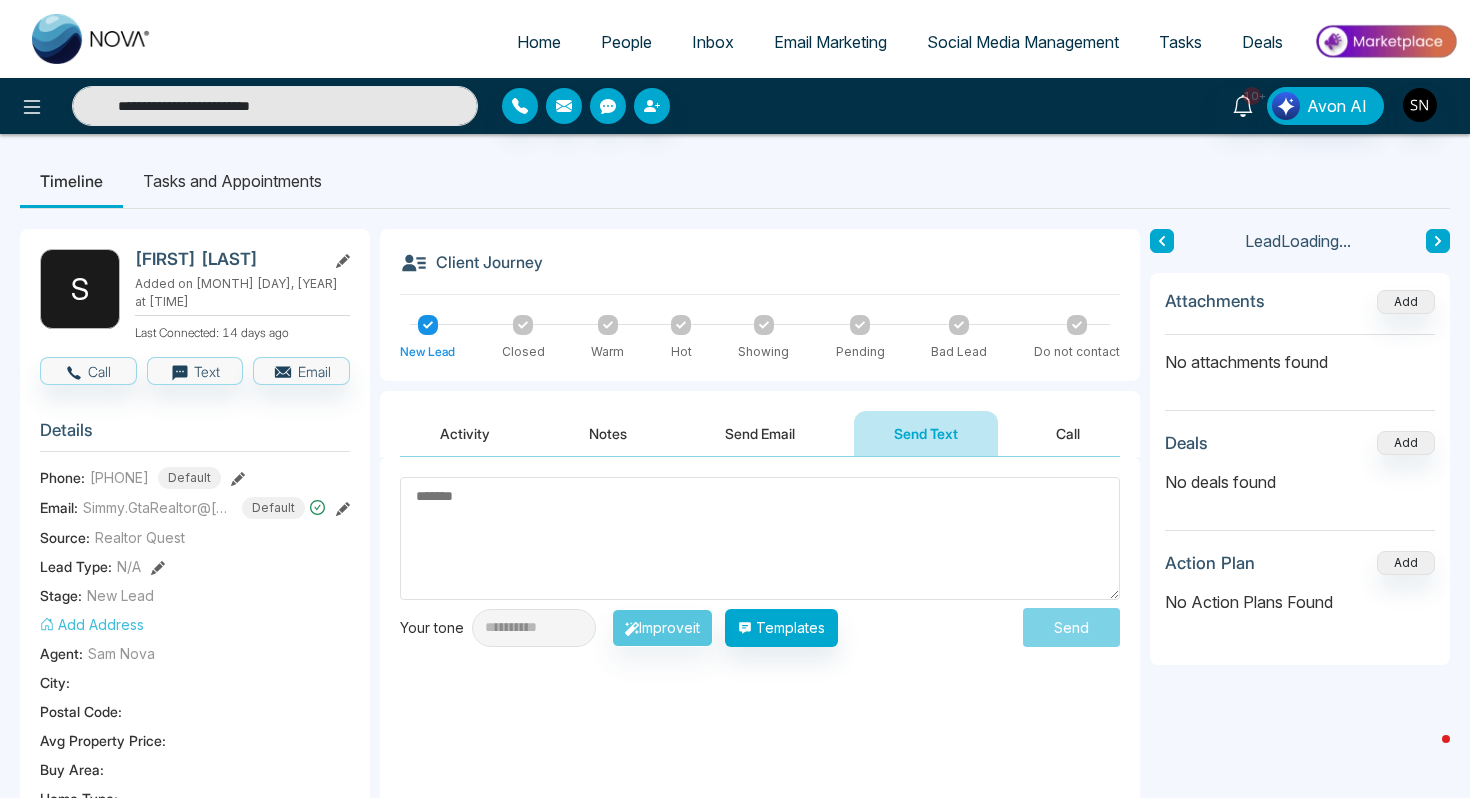 click at bounding box center [760, 538] 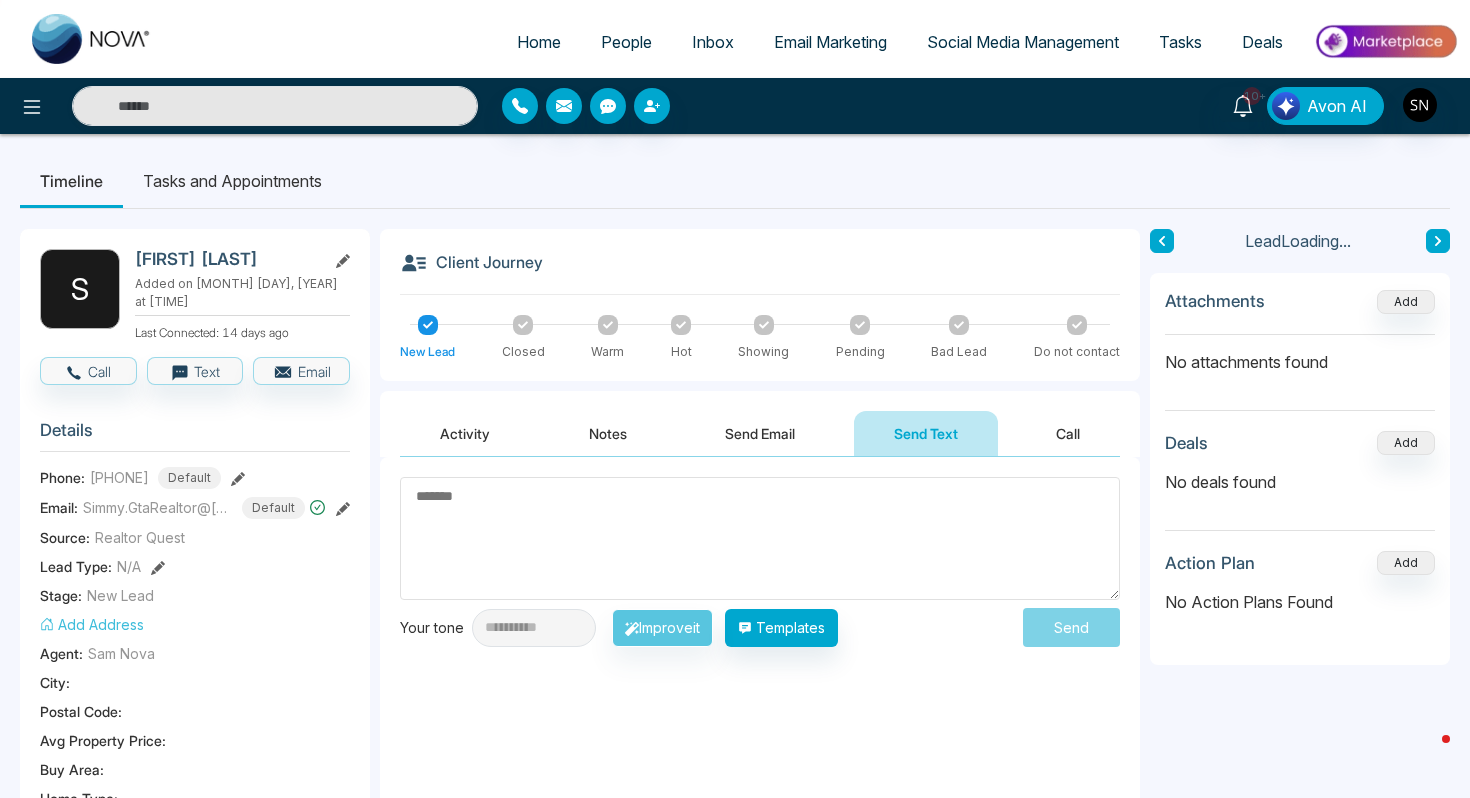 type on "**********" 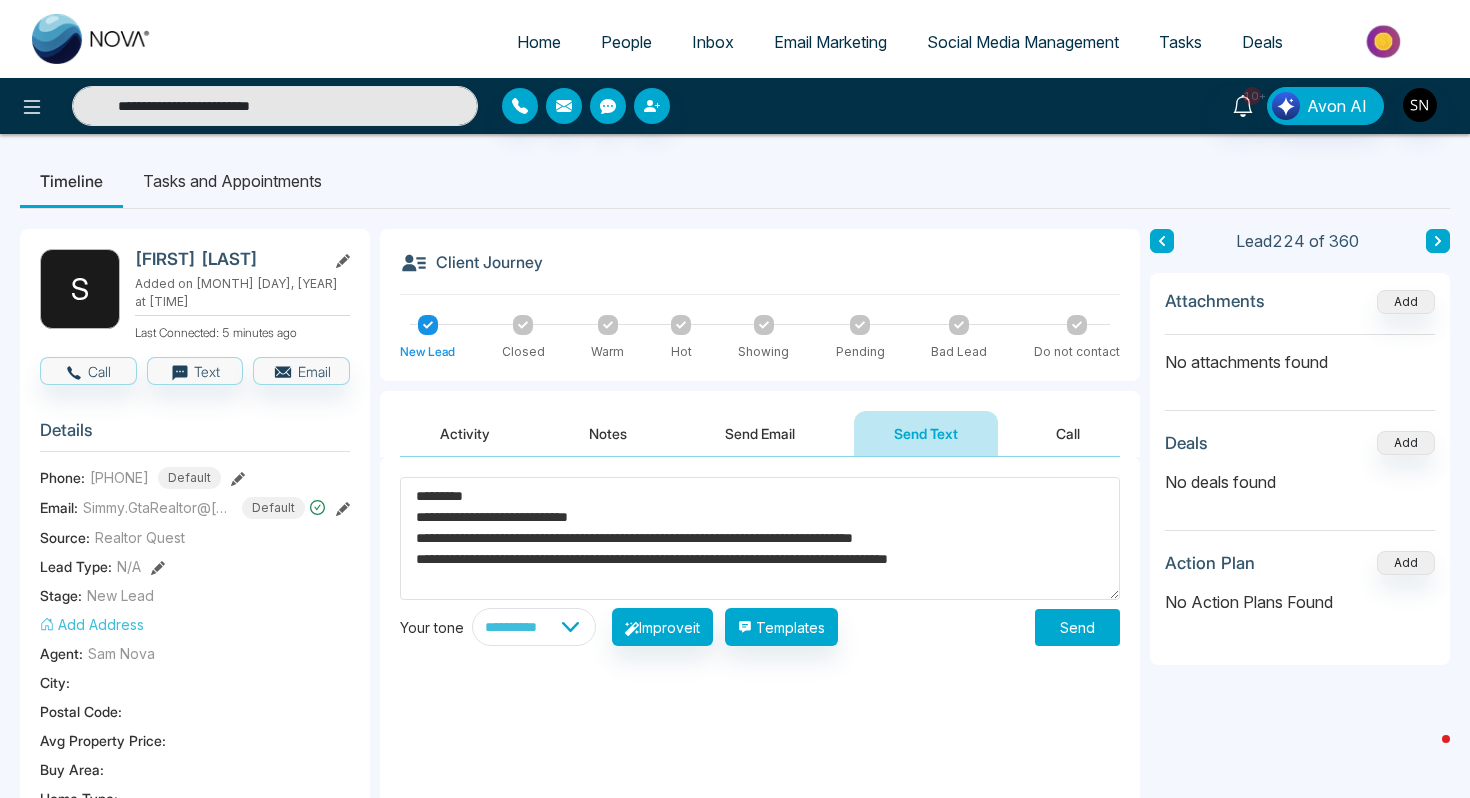 type on "**********" 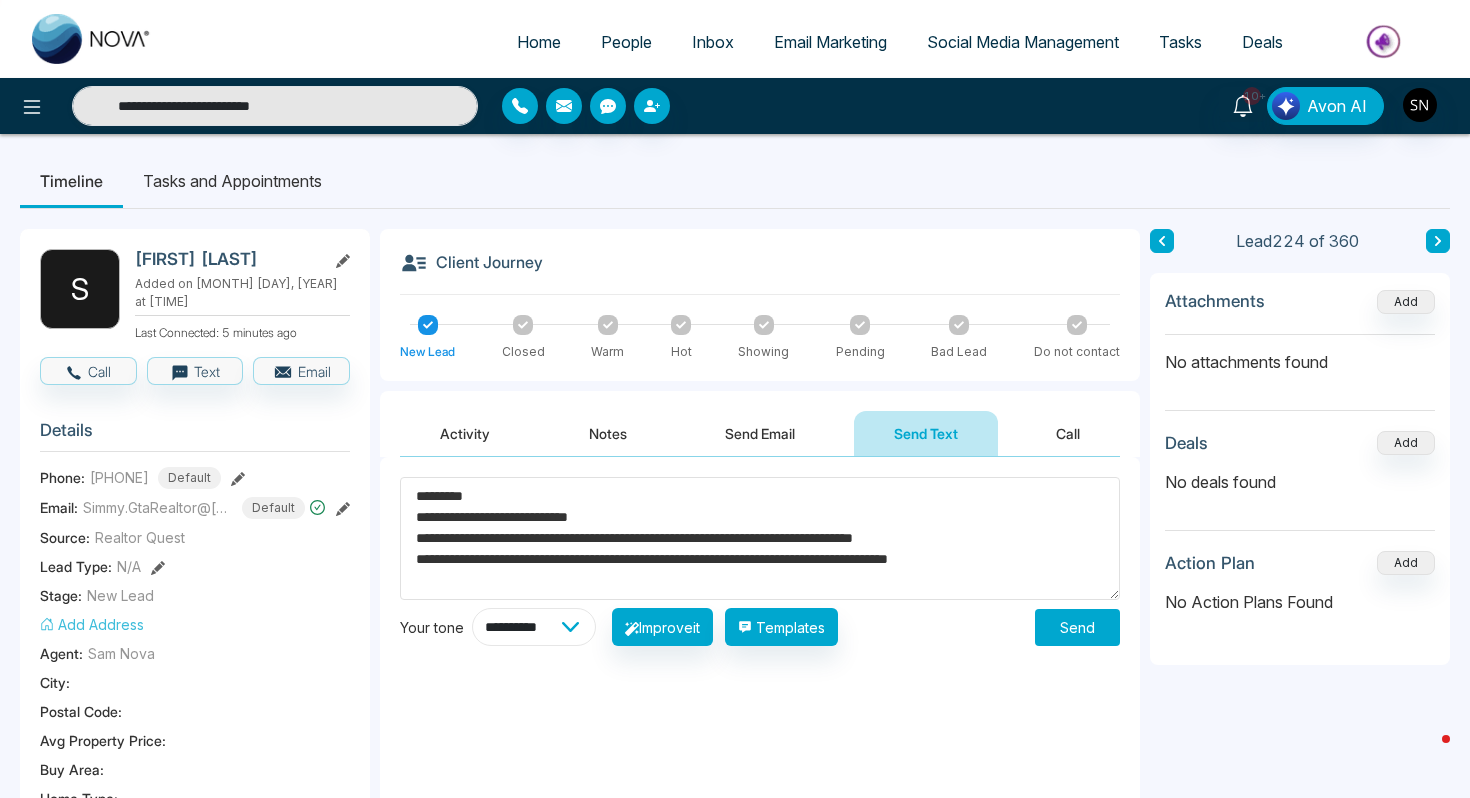 click on "**********" at bounding box center [534, 627] 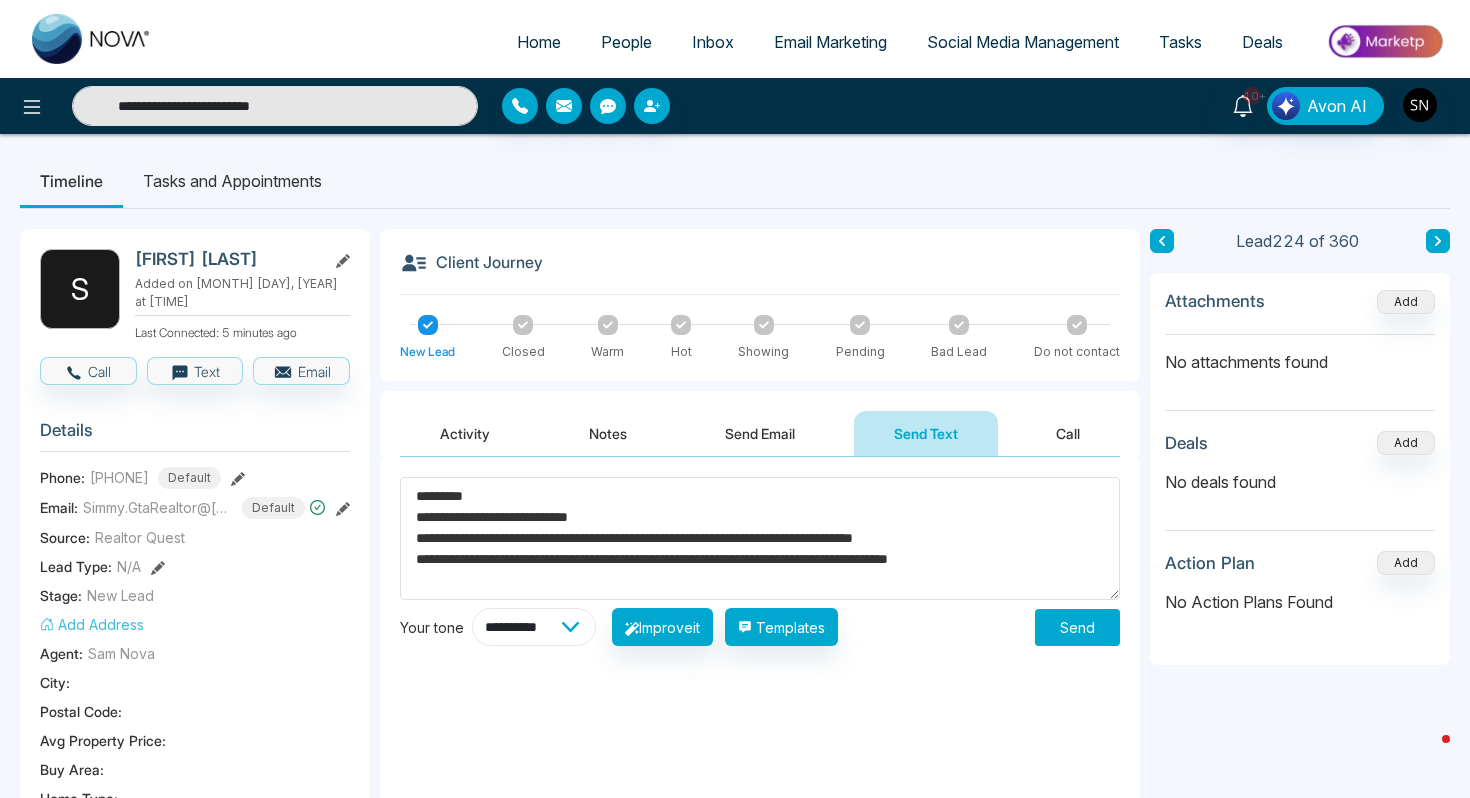 type 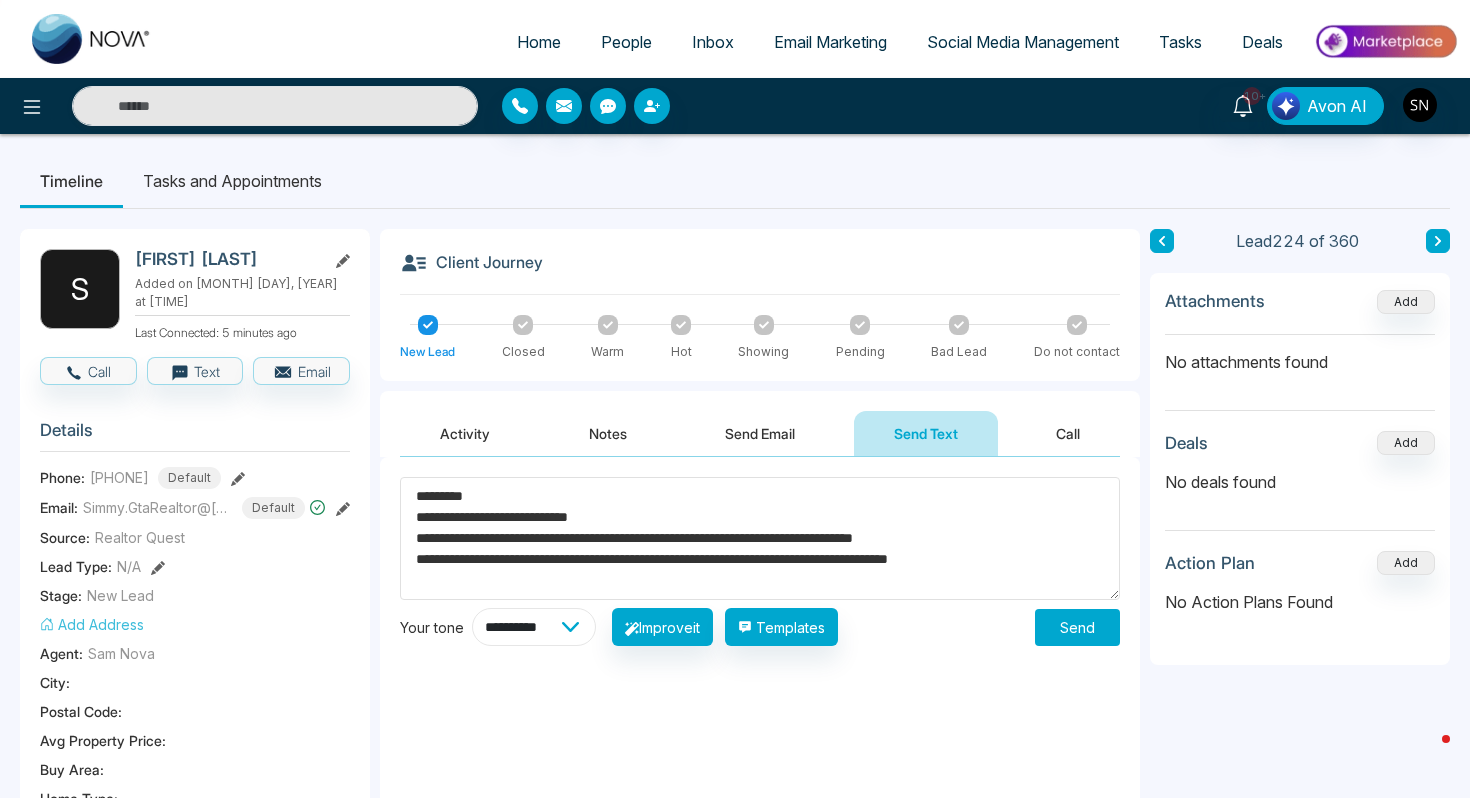 select on "*******" 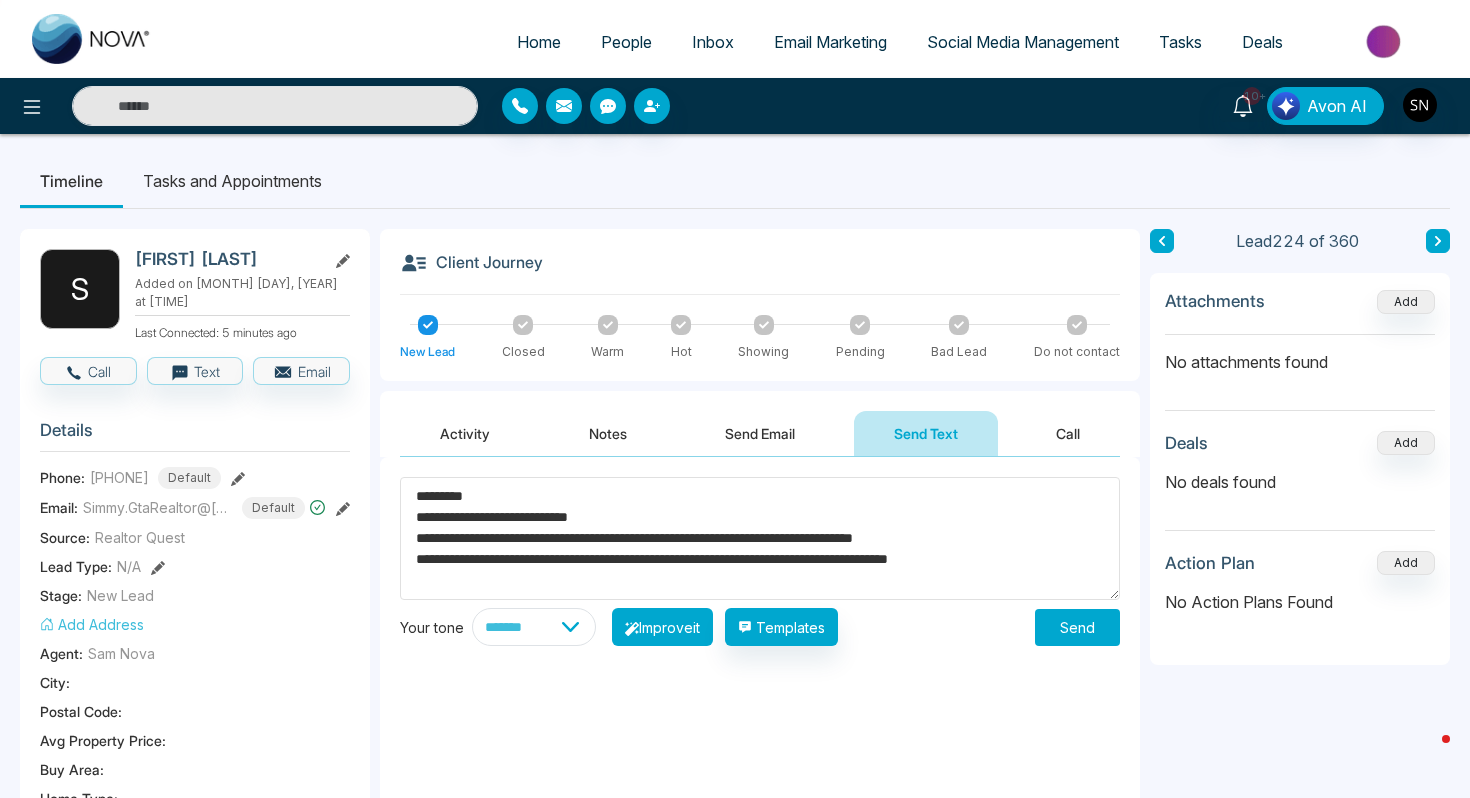 click on "Improve  it" at bounding box center [662, 627] 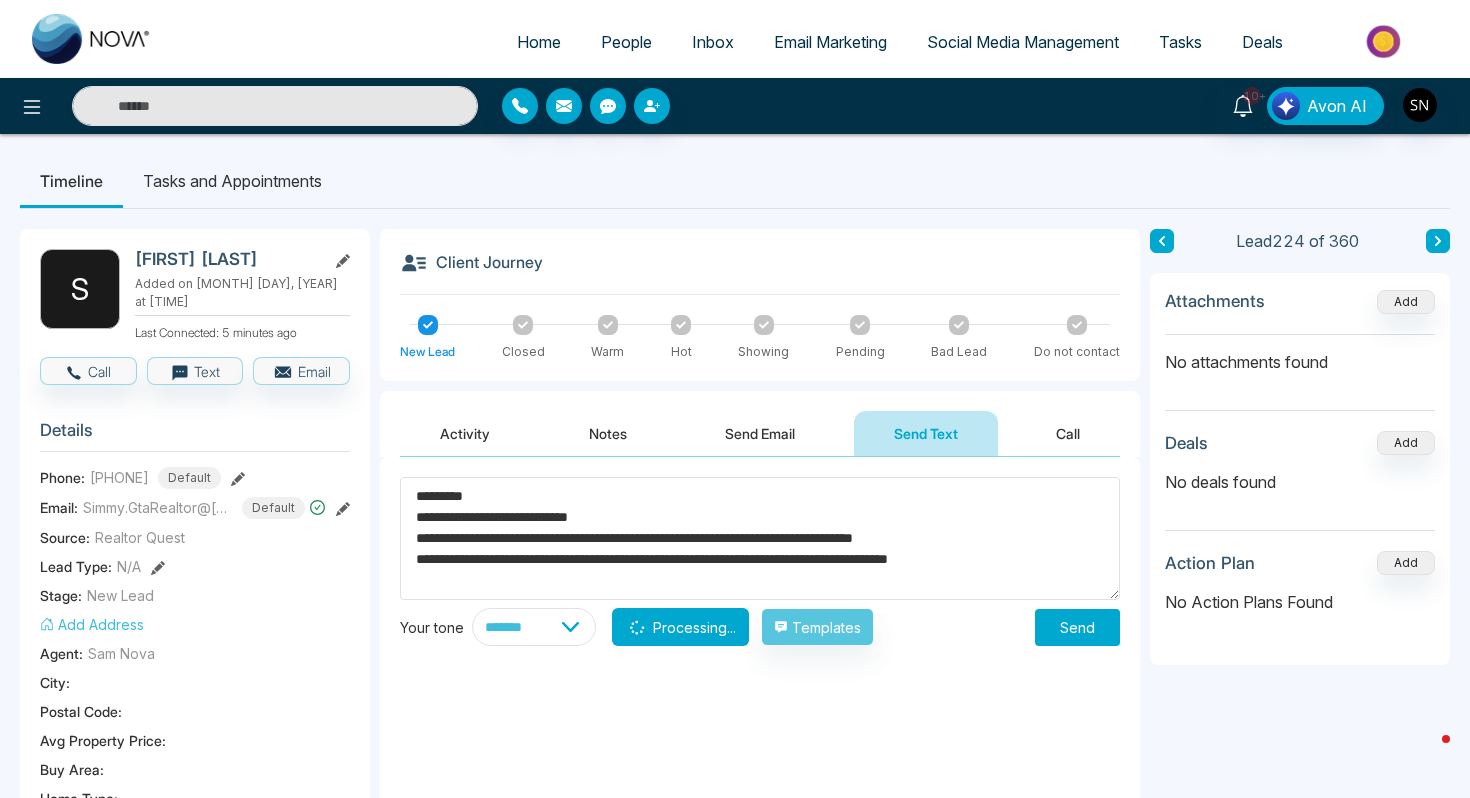 type on "**********" 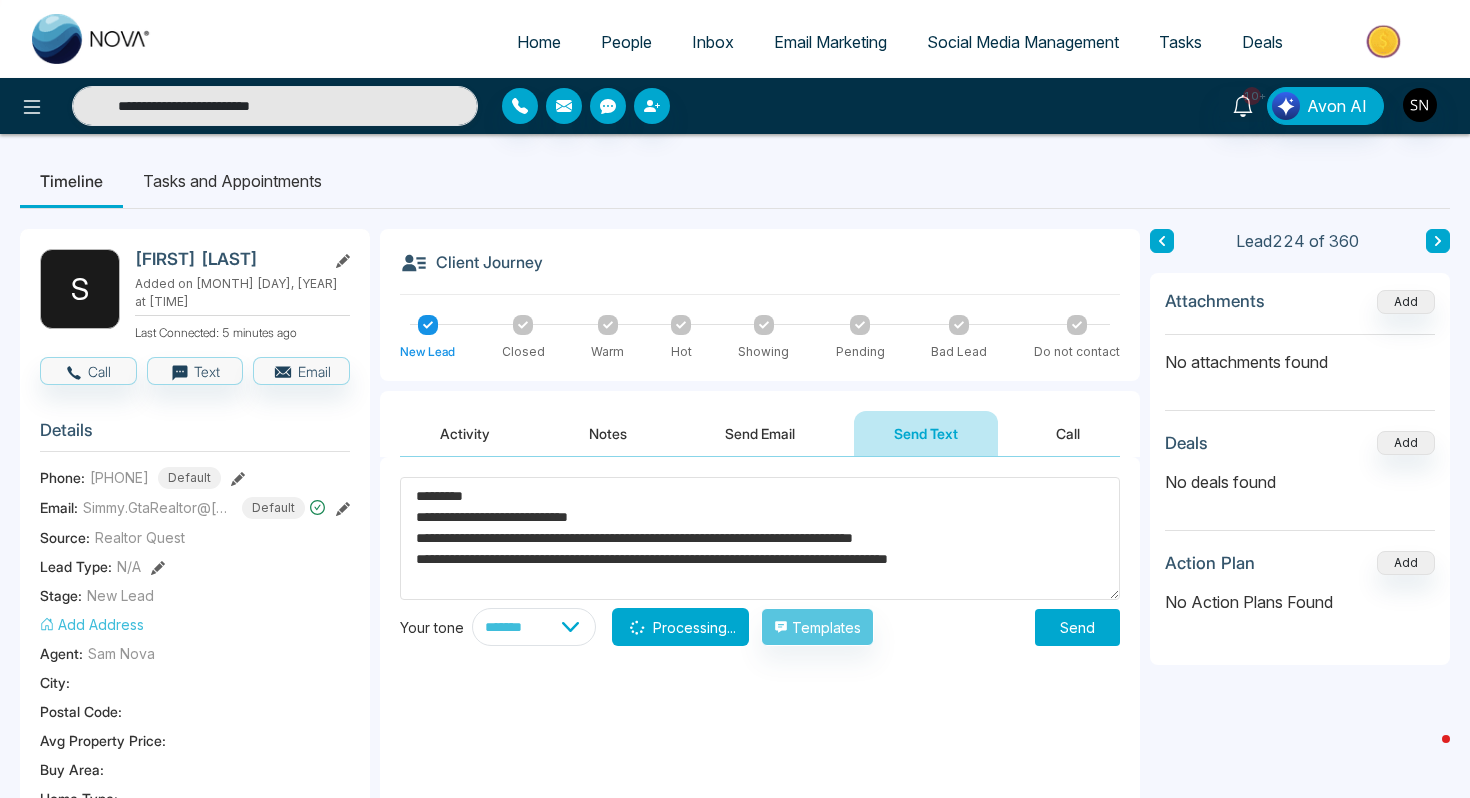 type on "**********" 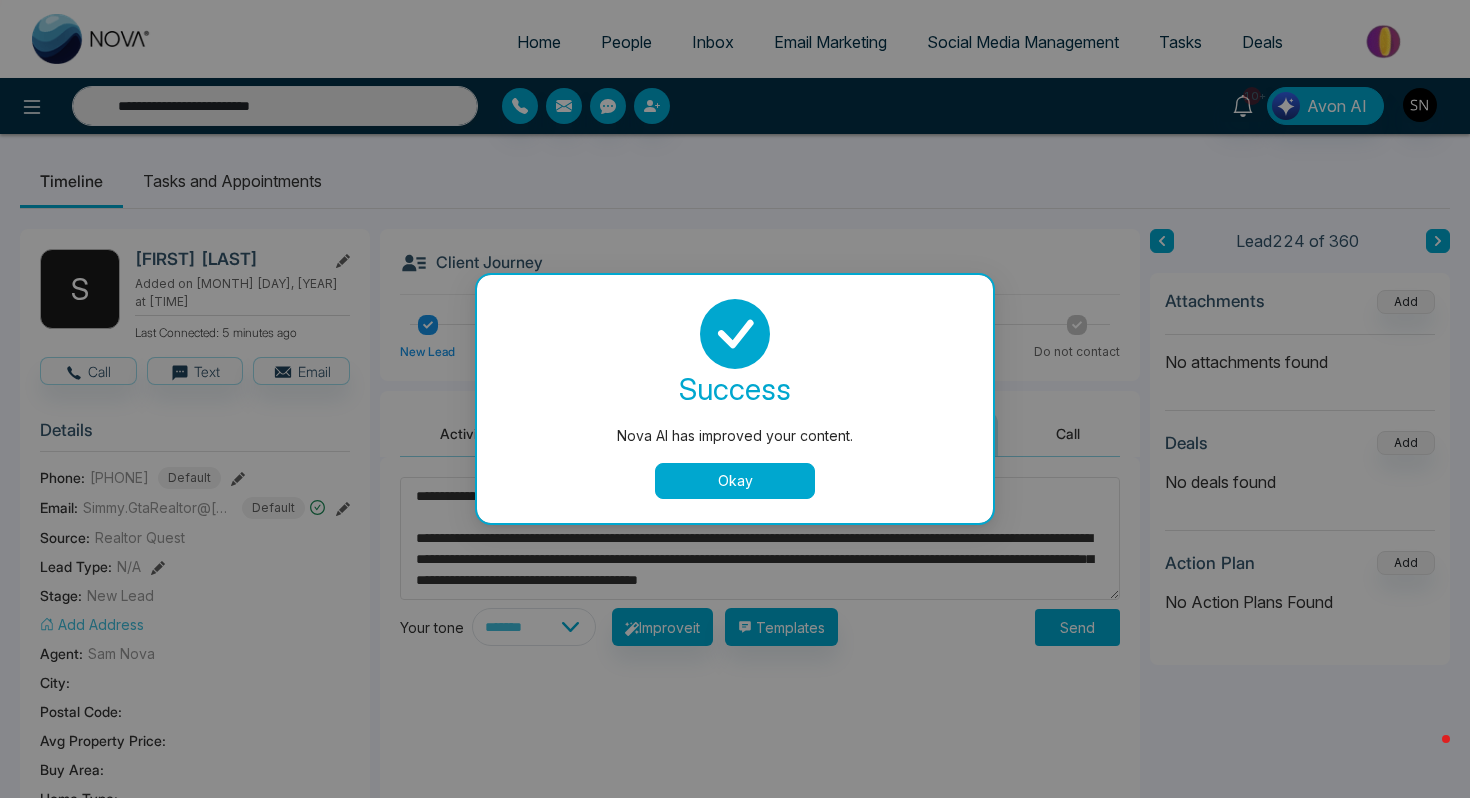 click on "Okay" at bounding box center (735, 481) 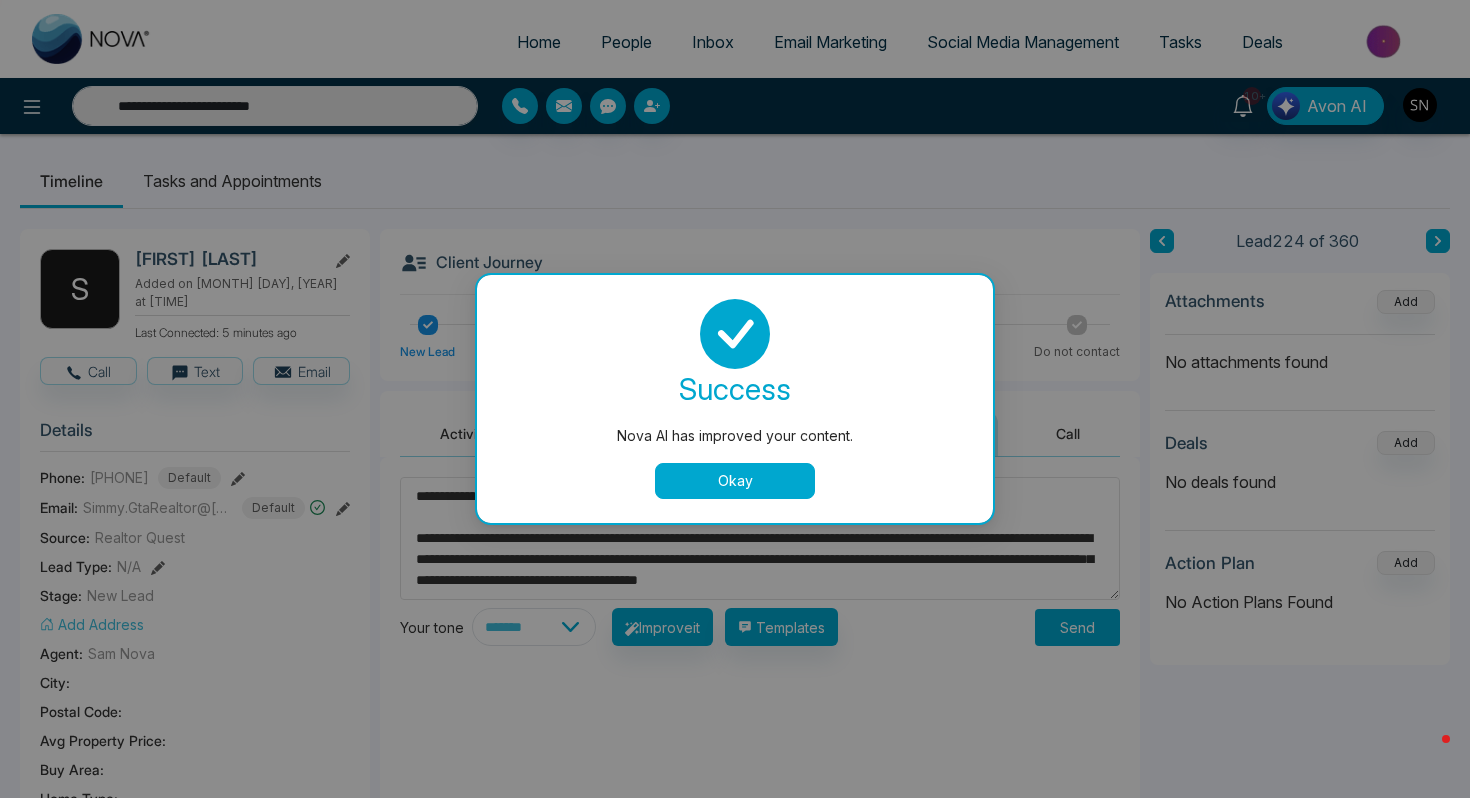 type 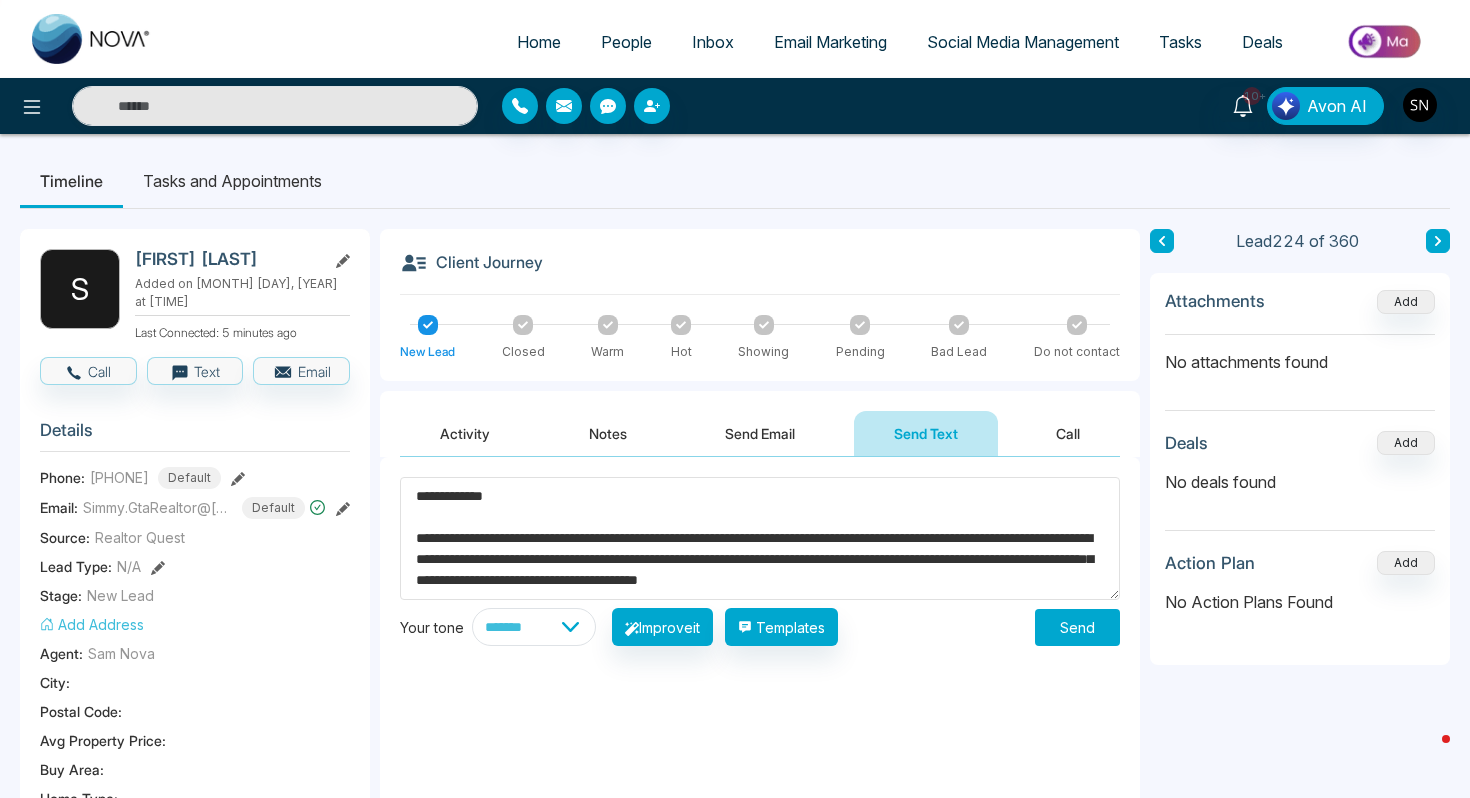 click on "**********" at bounding box center [760, 538] 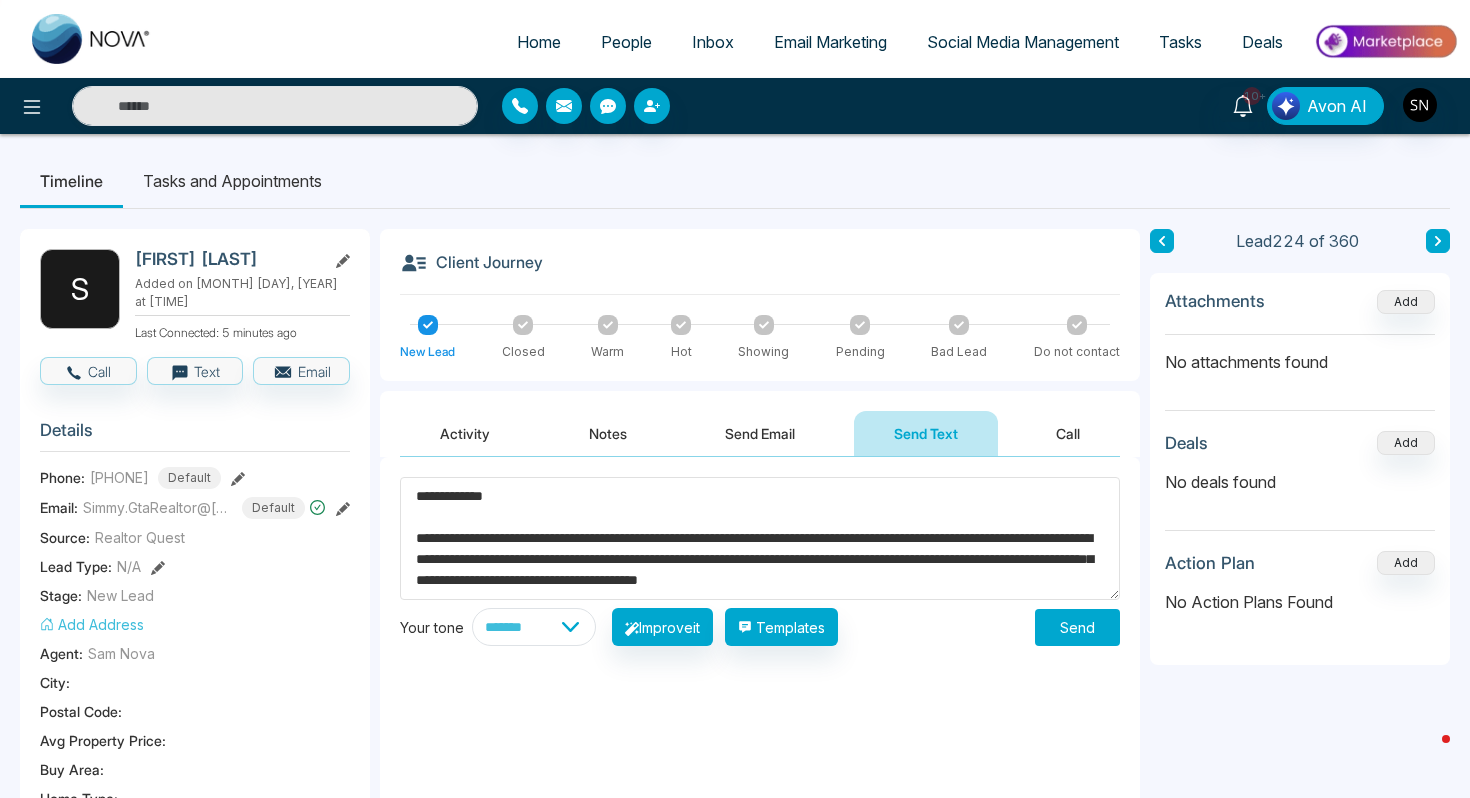 type on "**********" 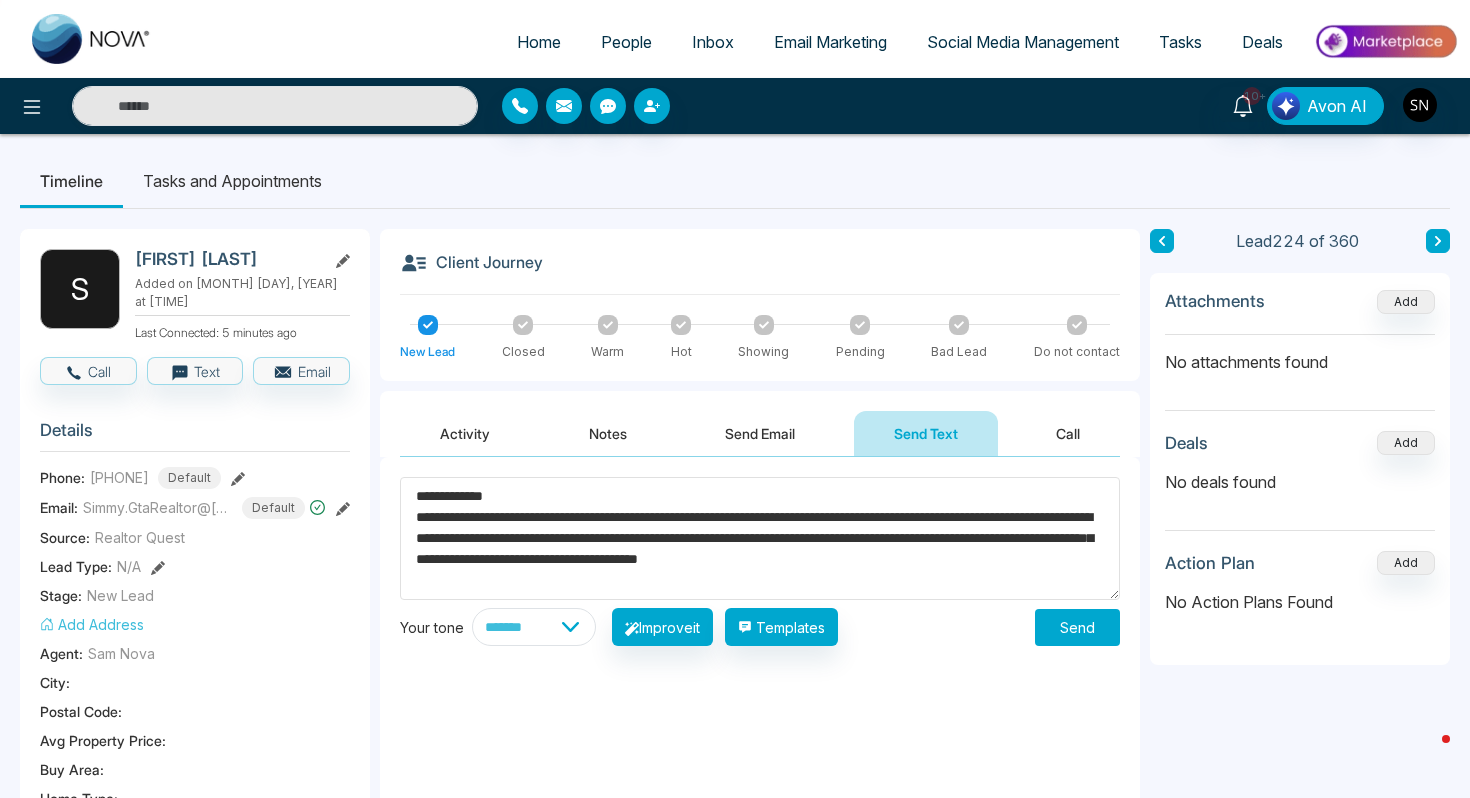 type on "**********" 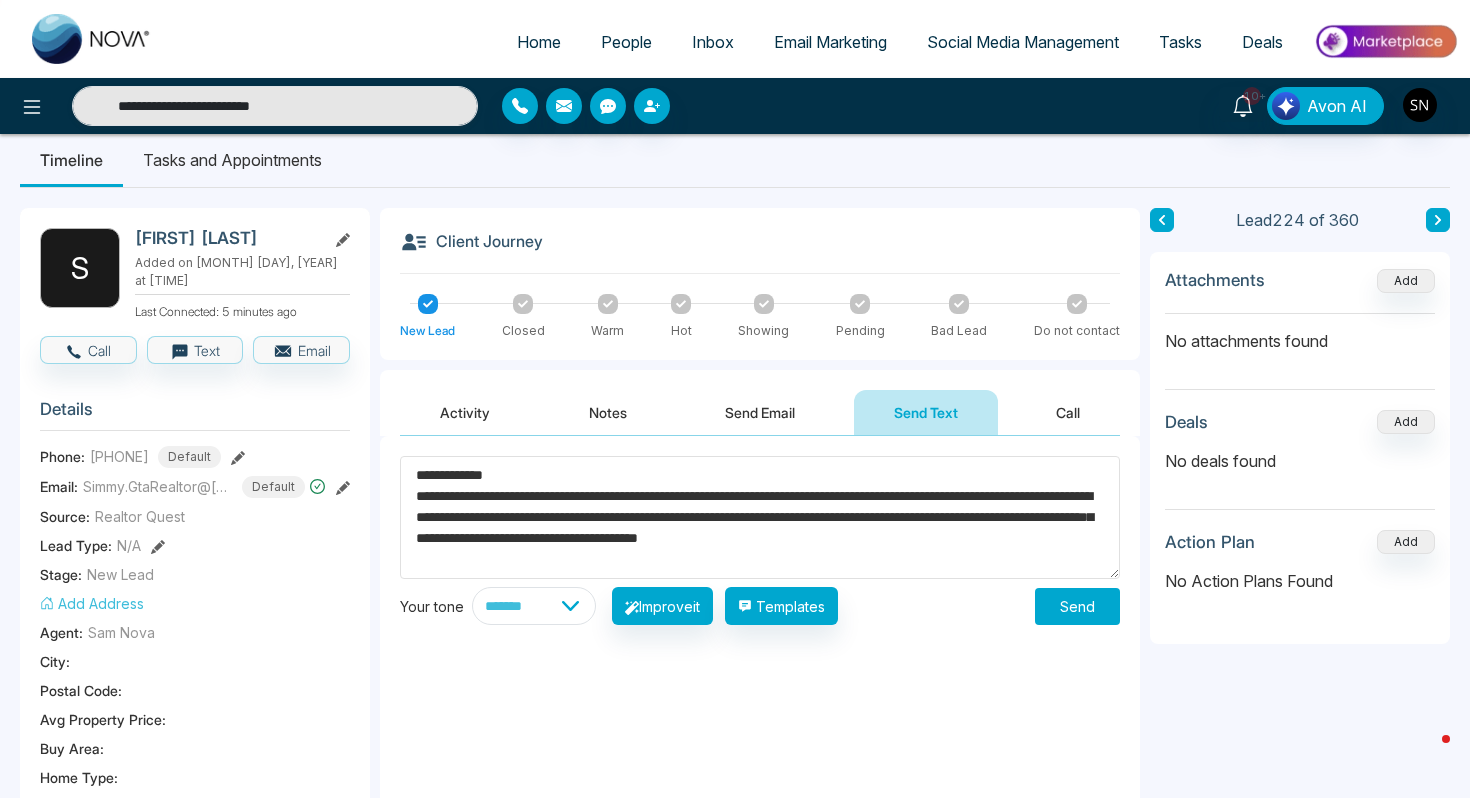 scroll, scrollTop: 15, scrollLeft: 0, axis: vertical 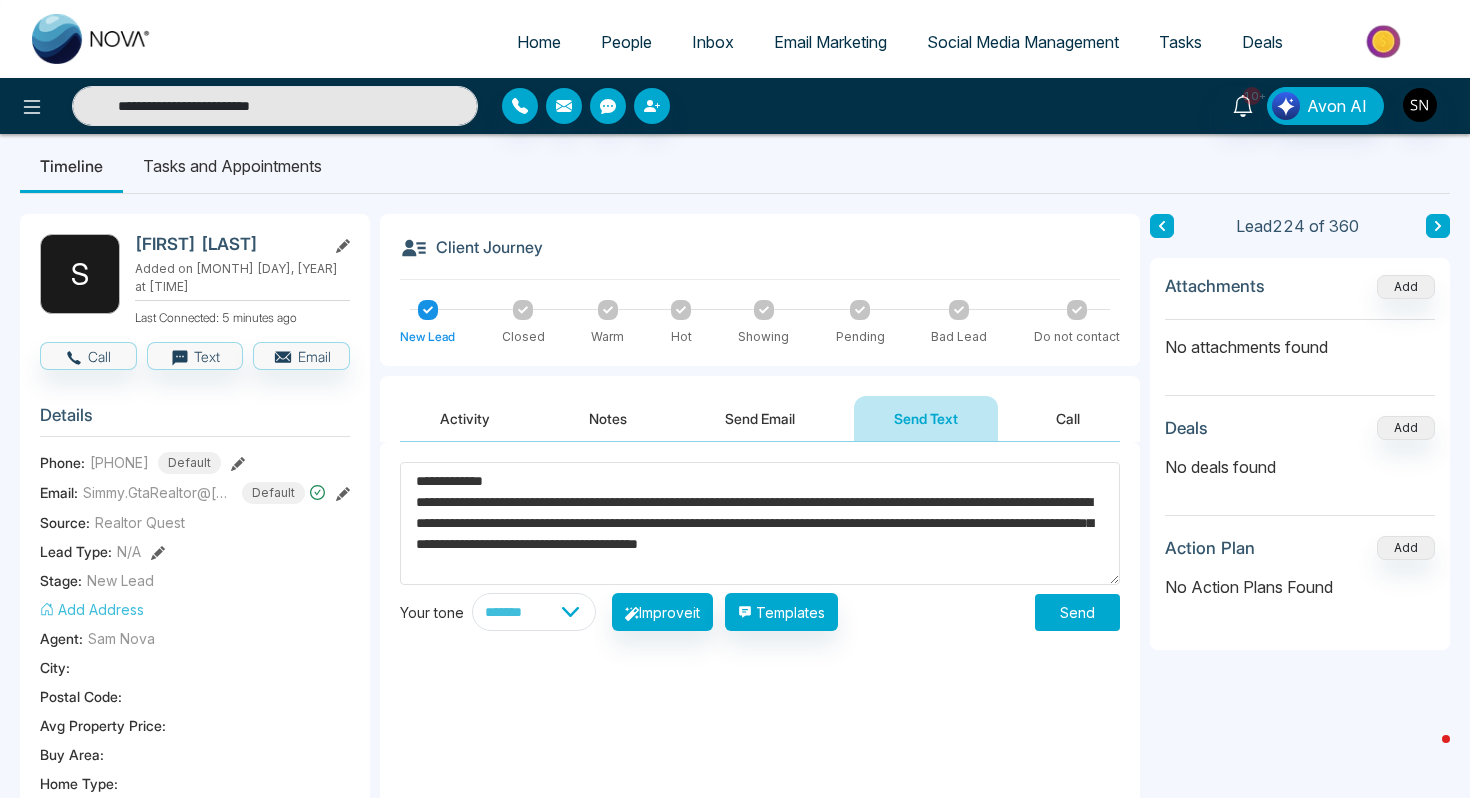 click on "**********" at bounding box center [760, 523] 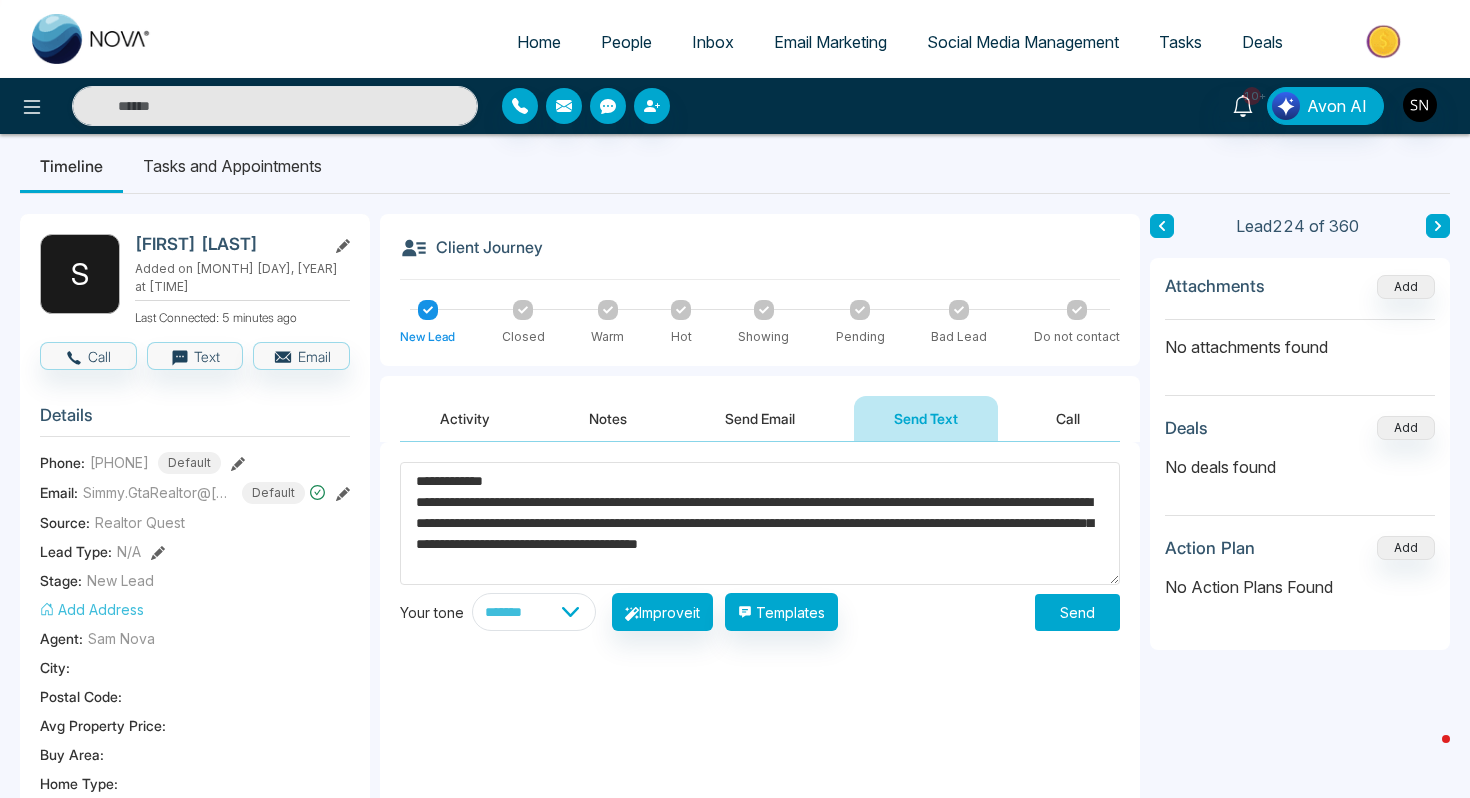 type on "**********" 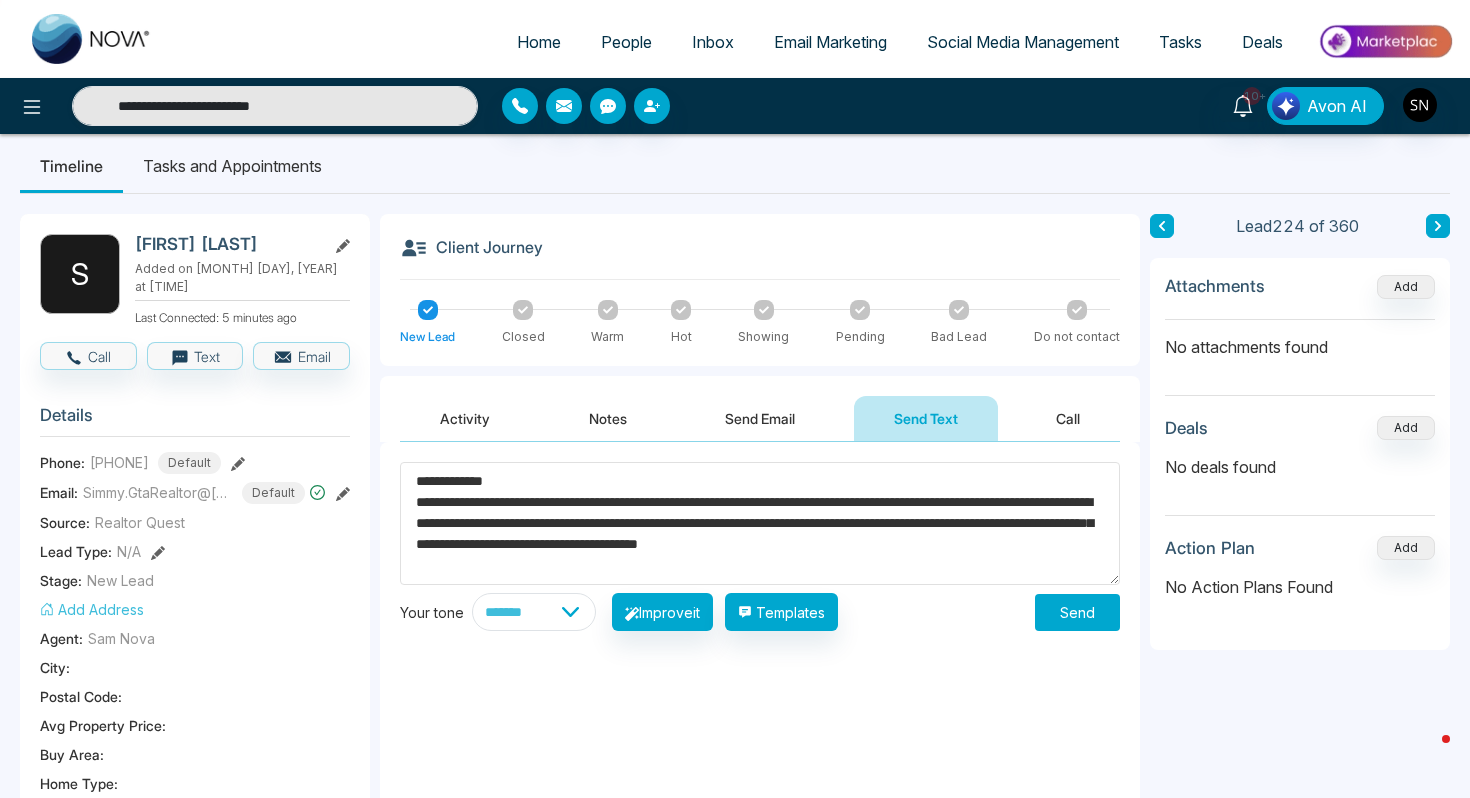 type on "**********" 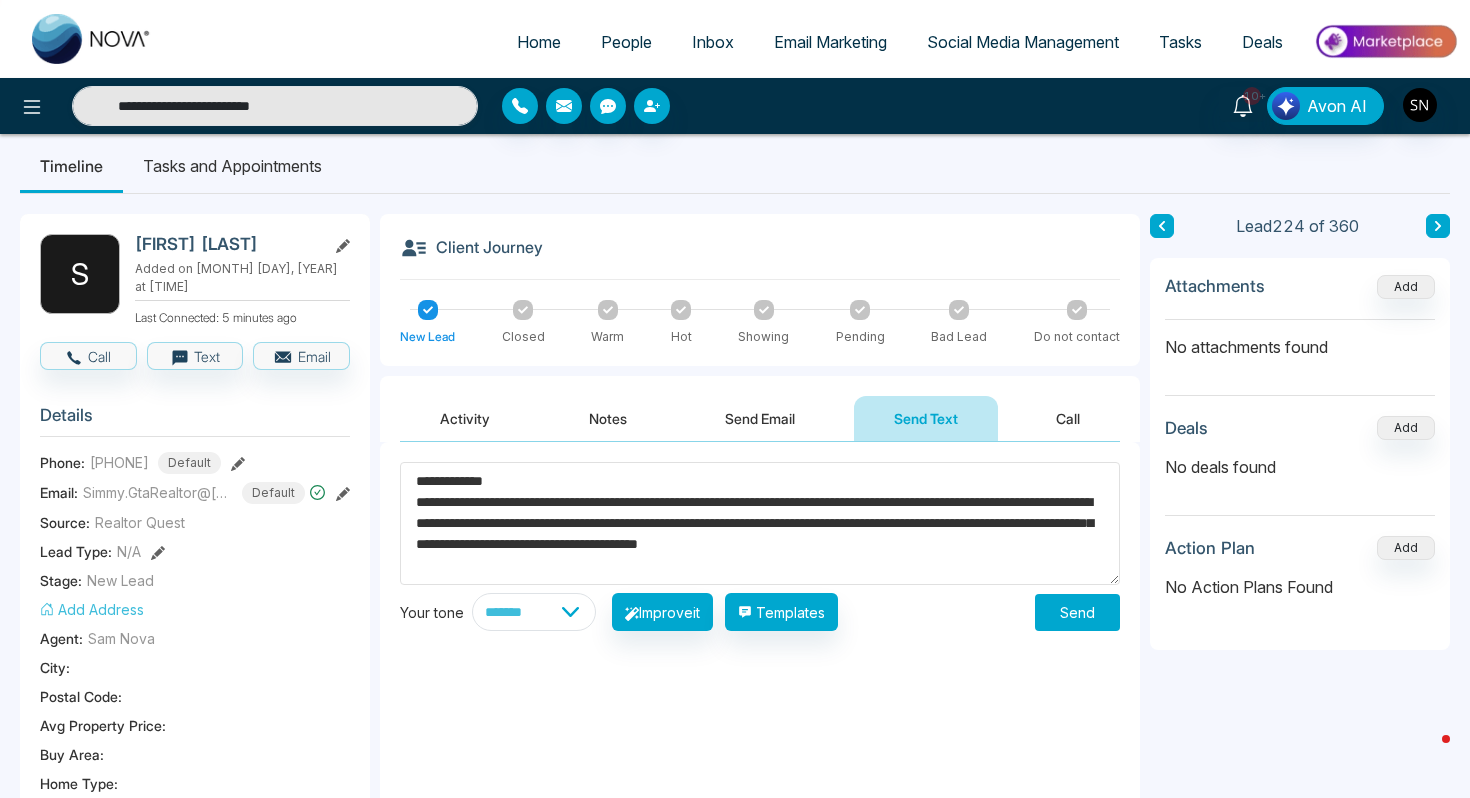 click on "**********" at bounding box center (760, 546) 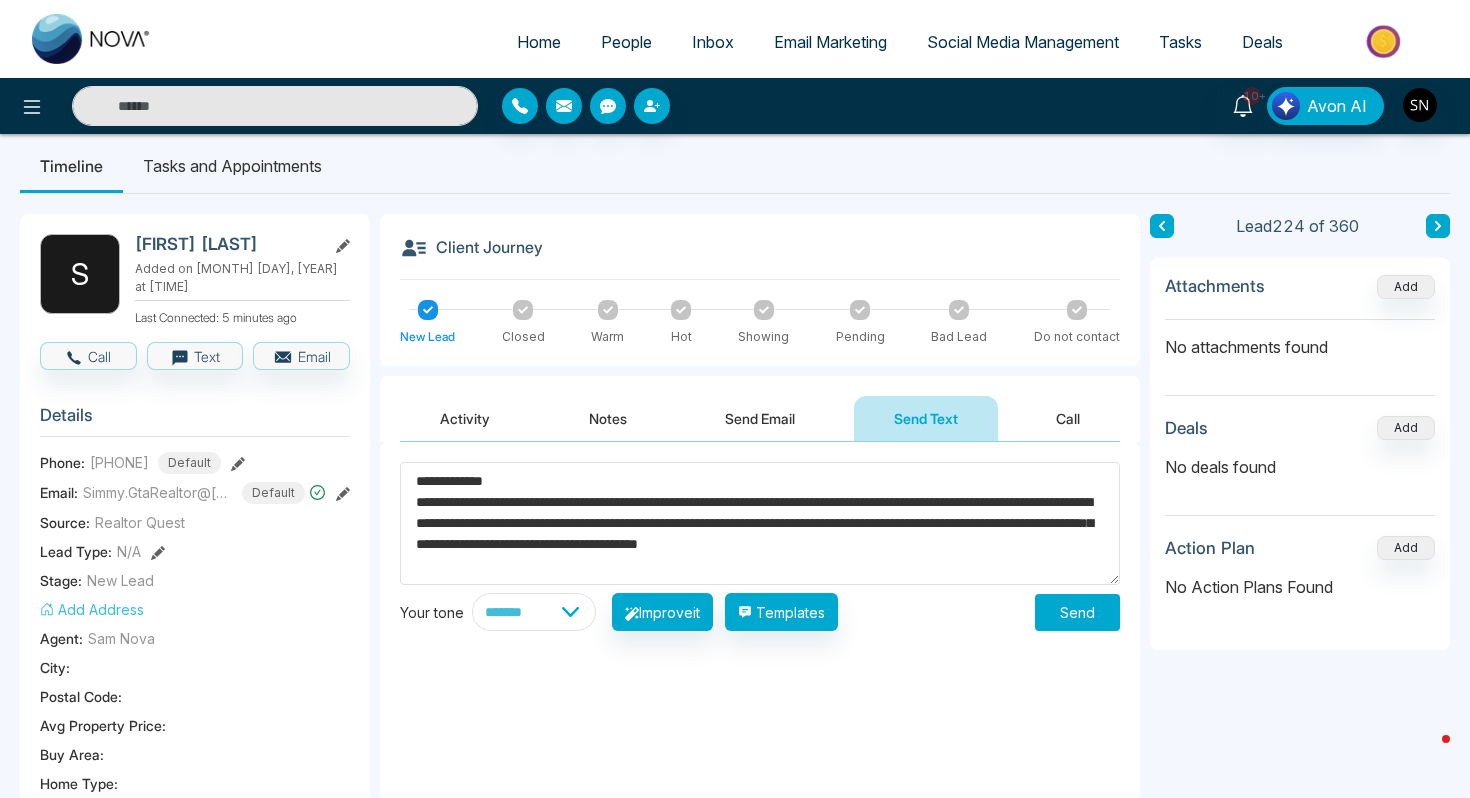 click on "Send" at bounding box center (1077, 612) 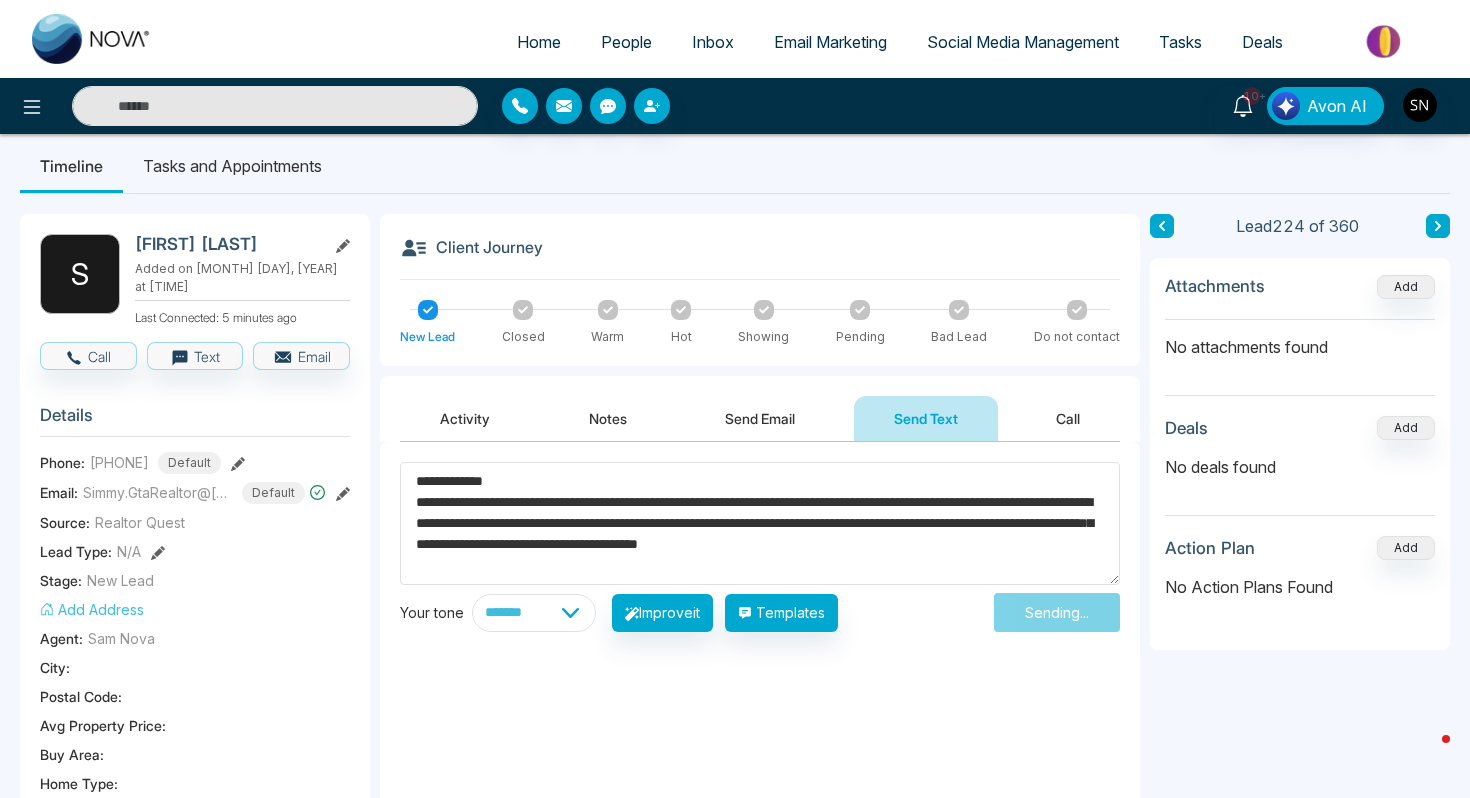 type on "**********" 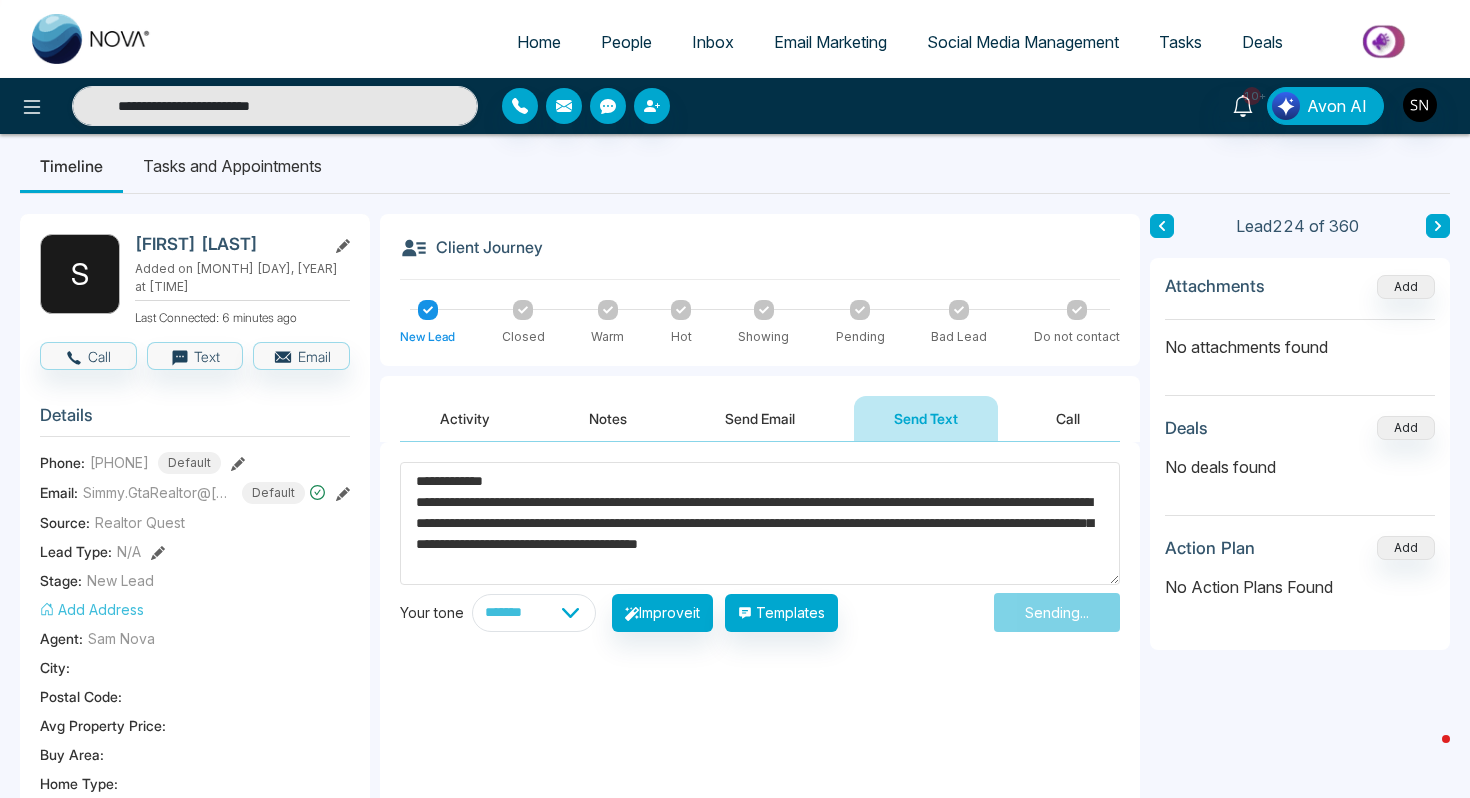 type 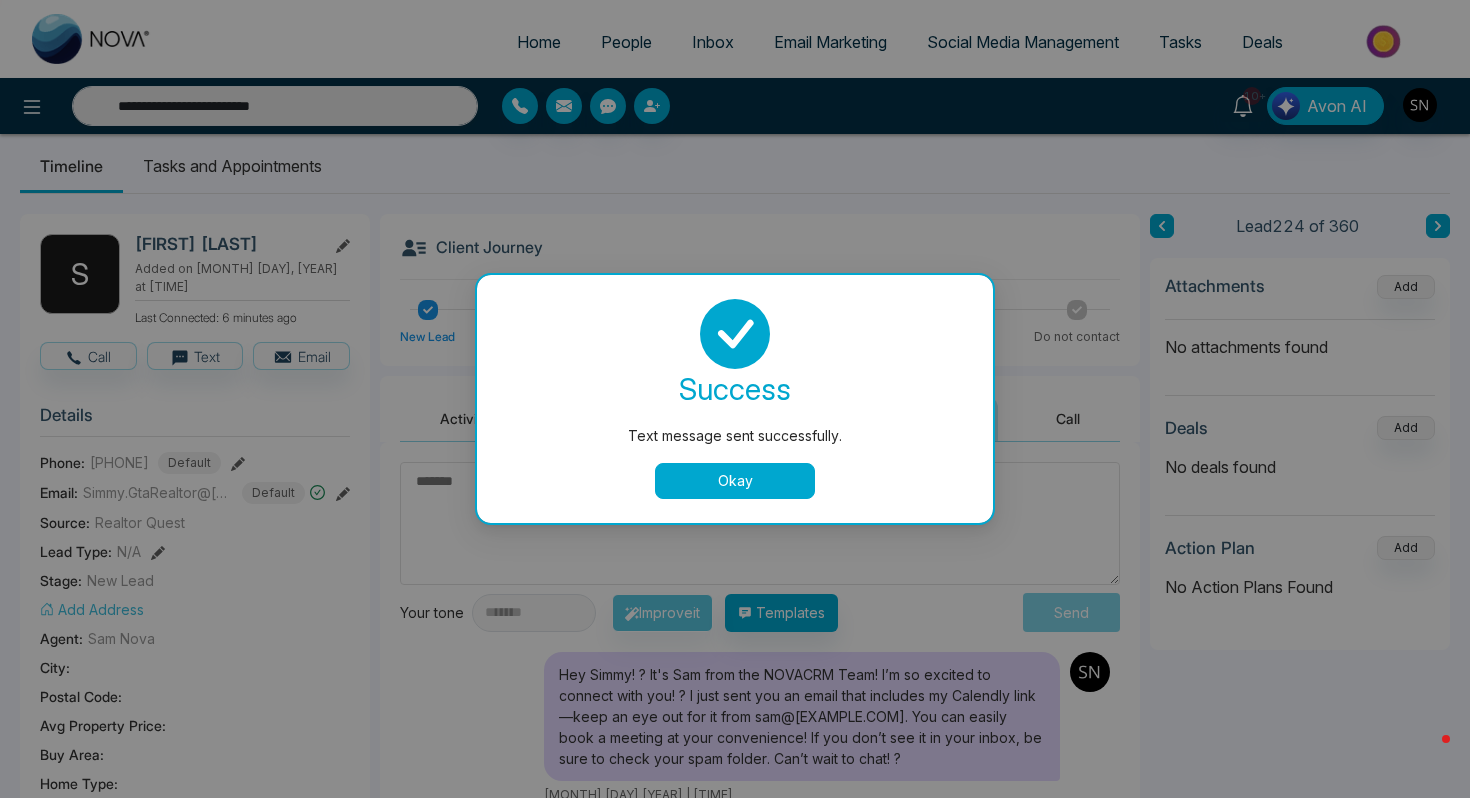 click on "Okay" at bounding box center [735, 481] 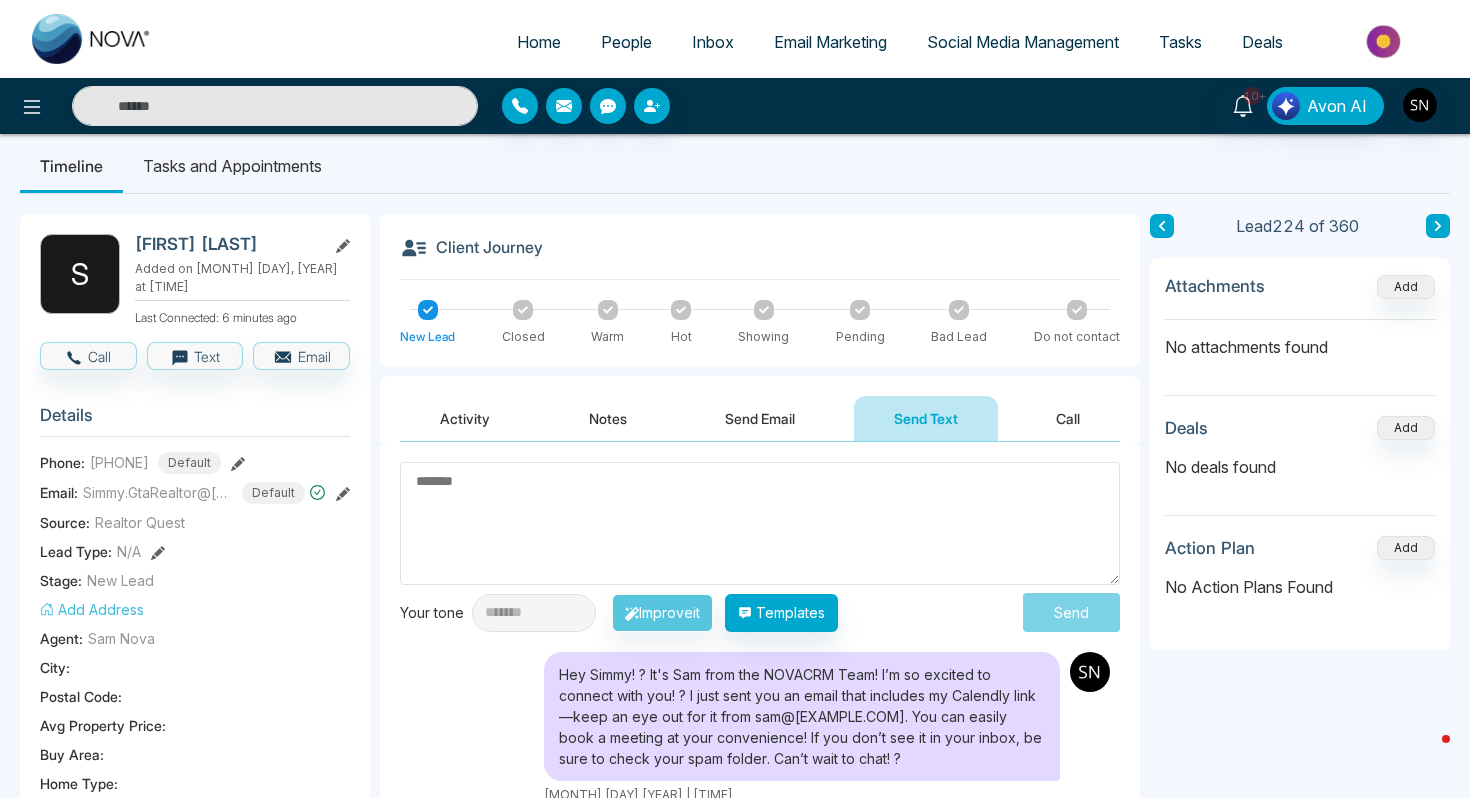 type on "**********" 